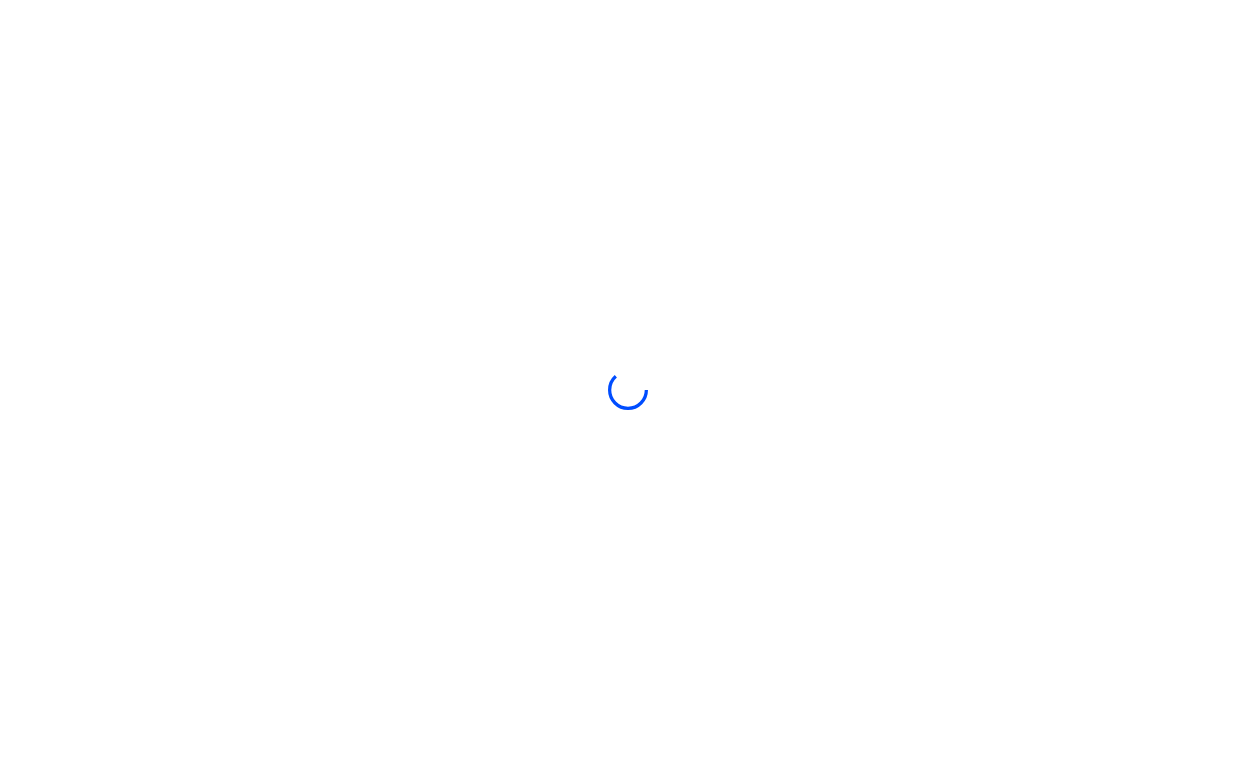 scroll, scrollTop: 0, scrollLeft: 0, axis: both 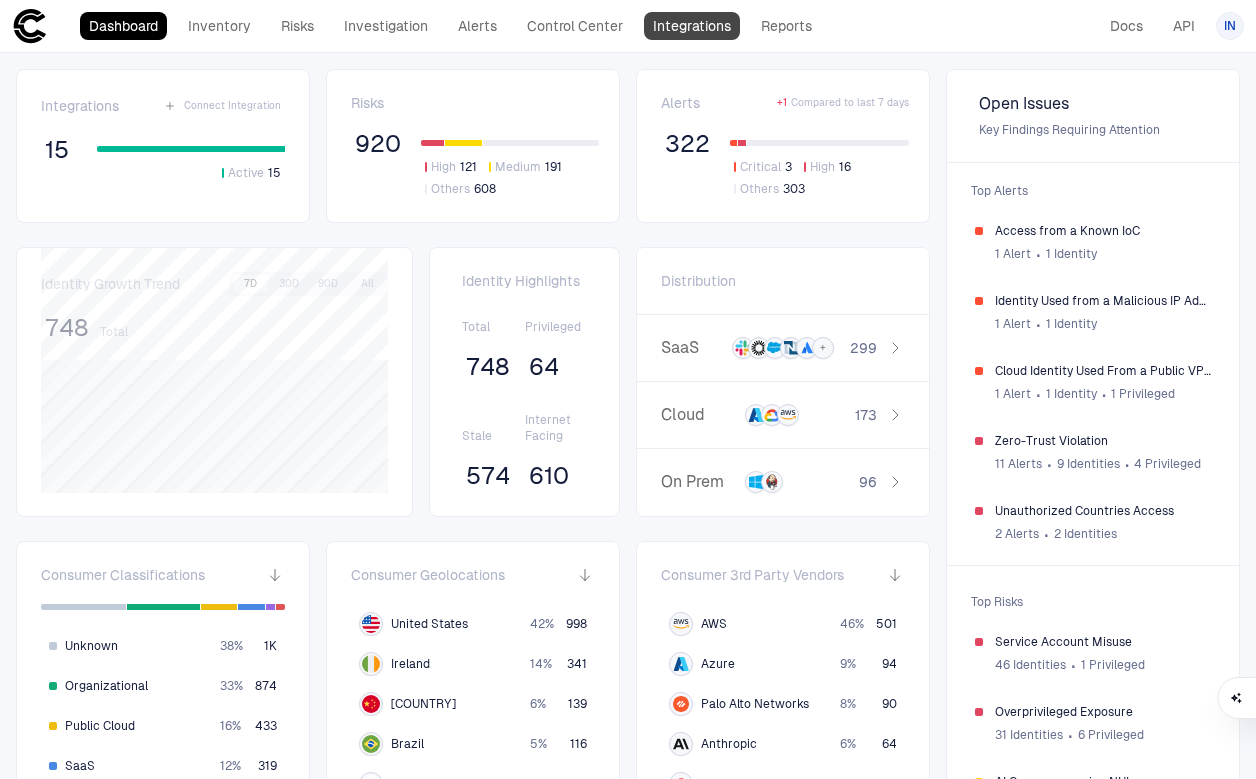 click on "Integrations" at bounding box center (692, 26) 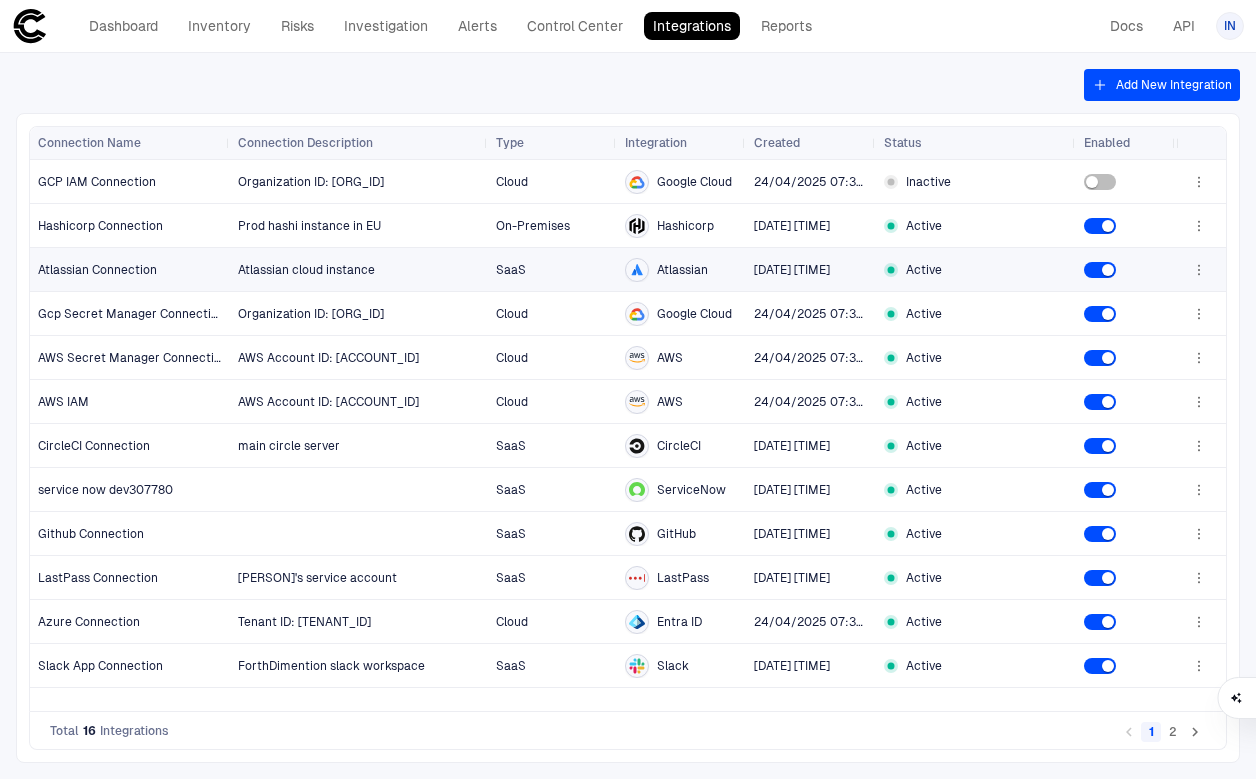 click on "Atlassian" at bounding box center (682, 270) 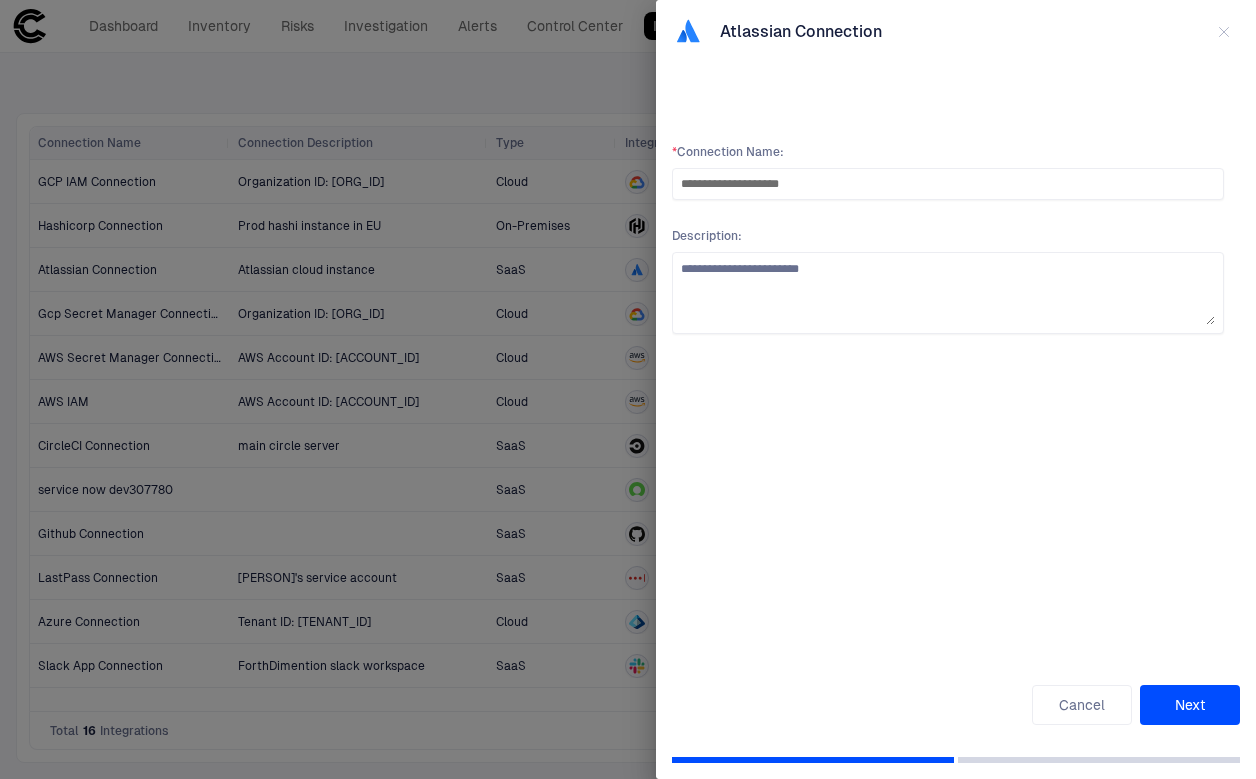 click at bounding box center (628, 389) 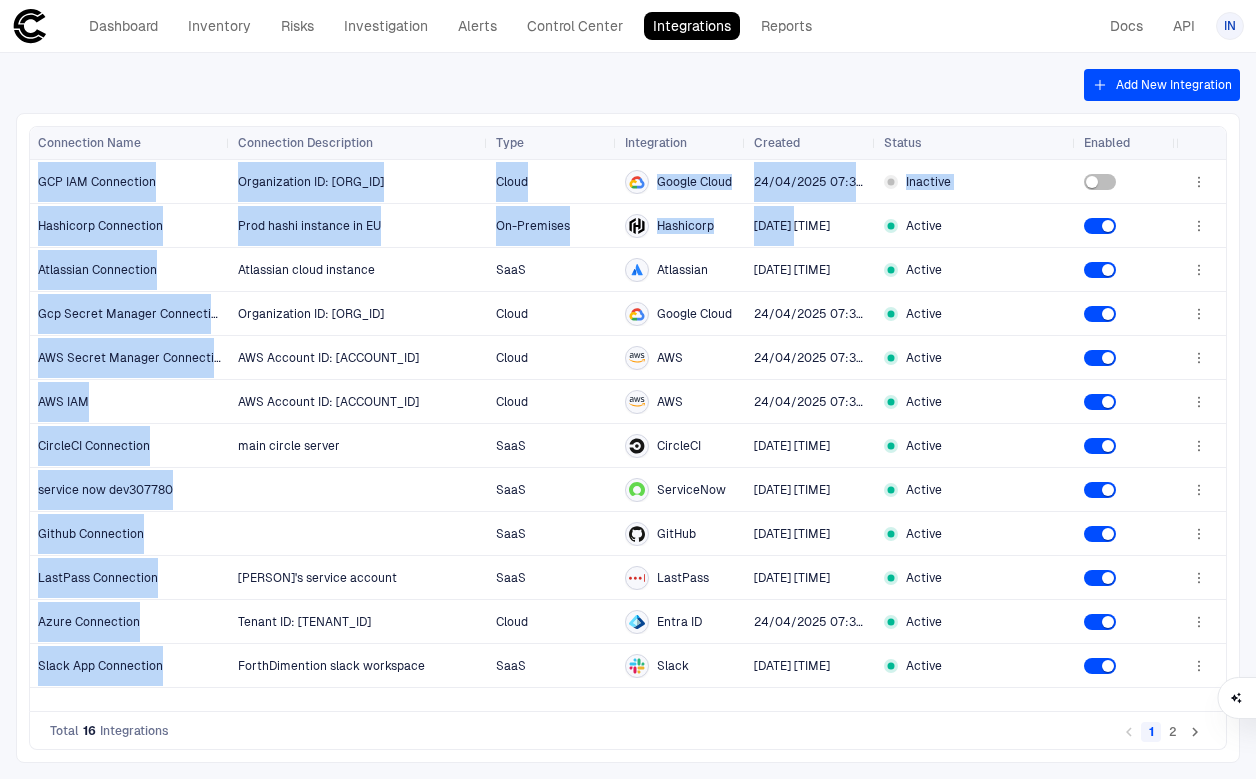 drag, startPoint x: 803, startPoint y: 206, endPoint x: 1125, endPoint y: 86, distance: 343.6335 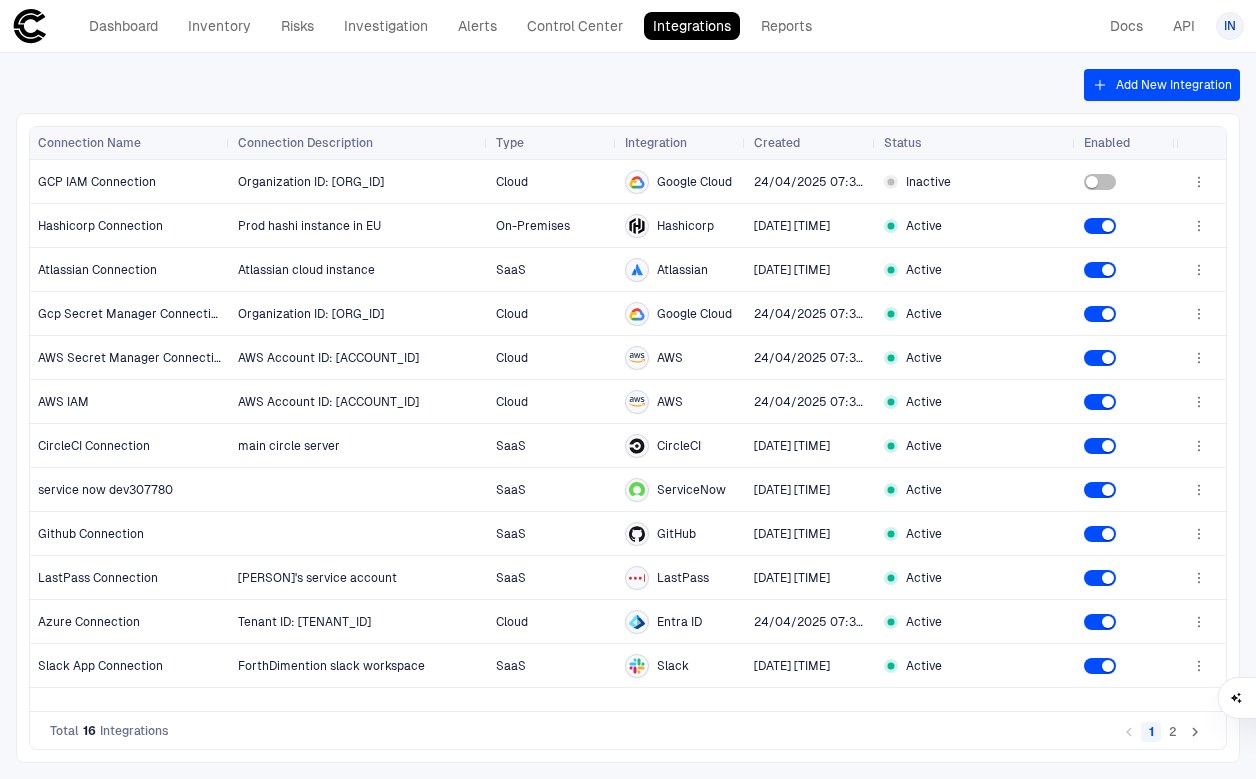 click on "Add New Integration Drag here to set row groups Drag here to set column labels
Connection Name
Connection Description
Type
Integration" at bounding box center (628, 416) 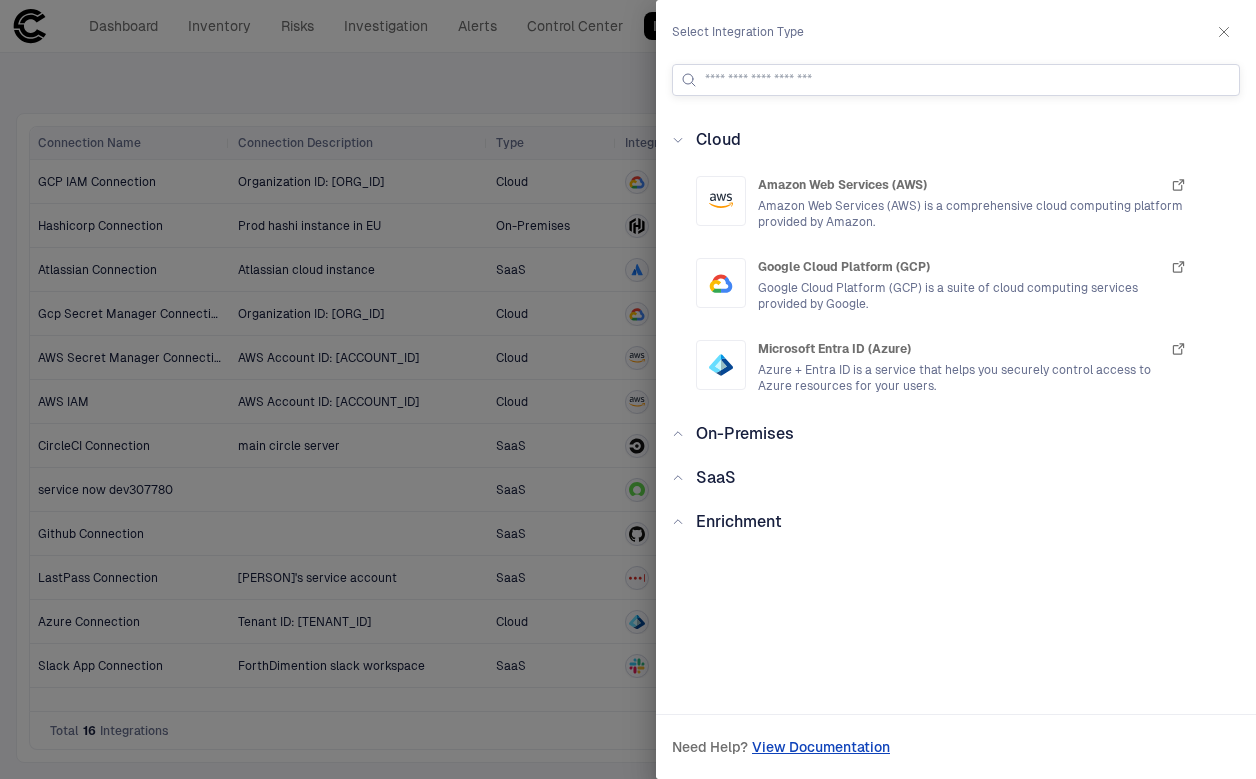 click at bounding box center (956, 80) 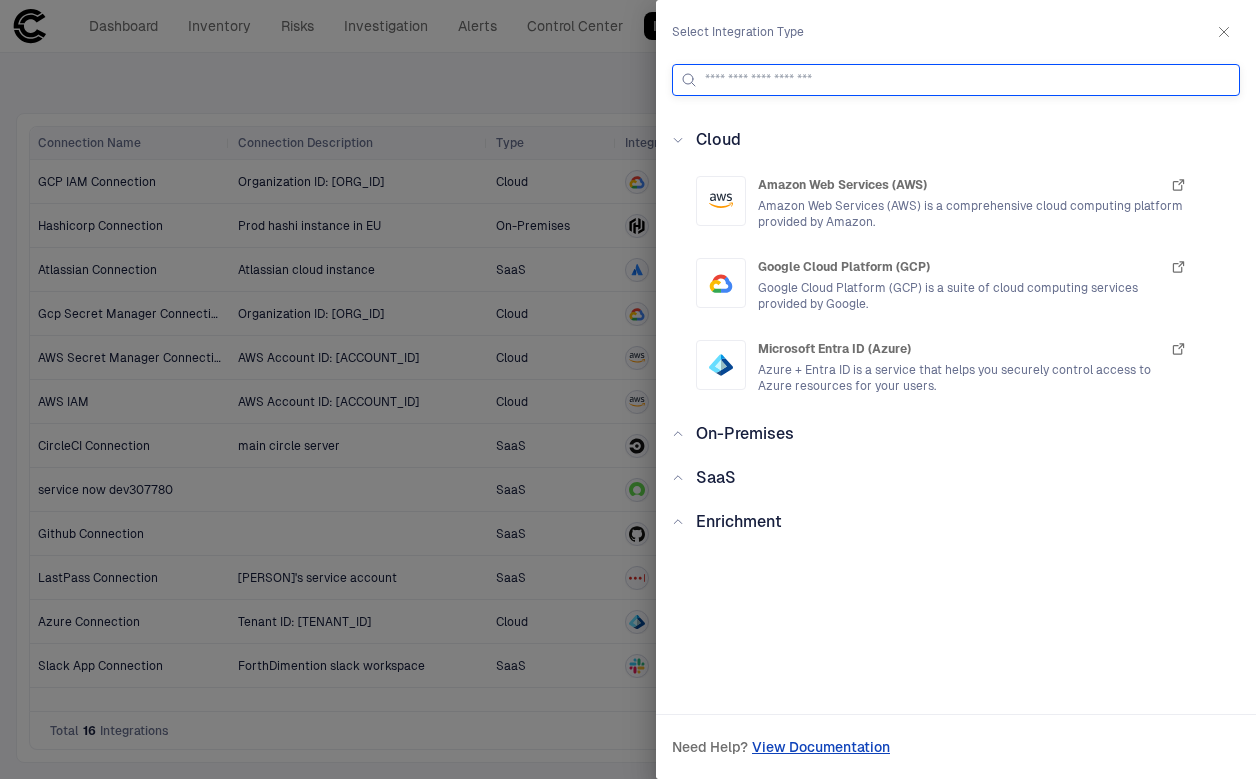 click at bounding box center [968, 80] 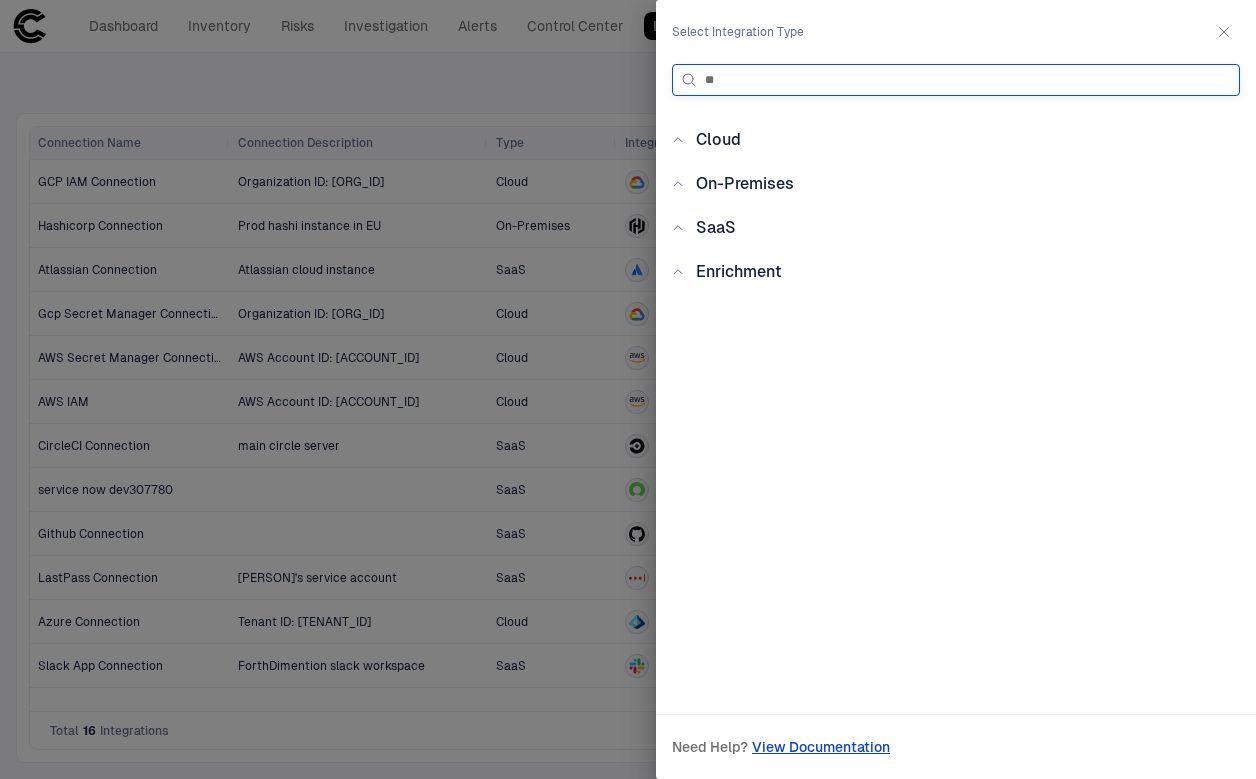 type on "*" 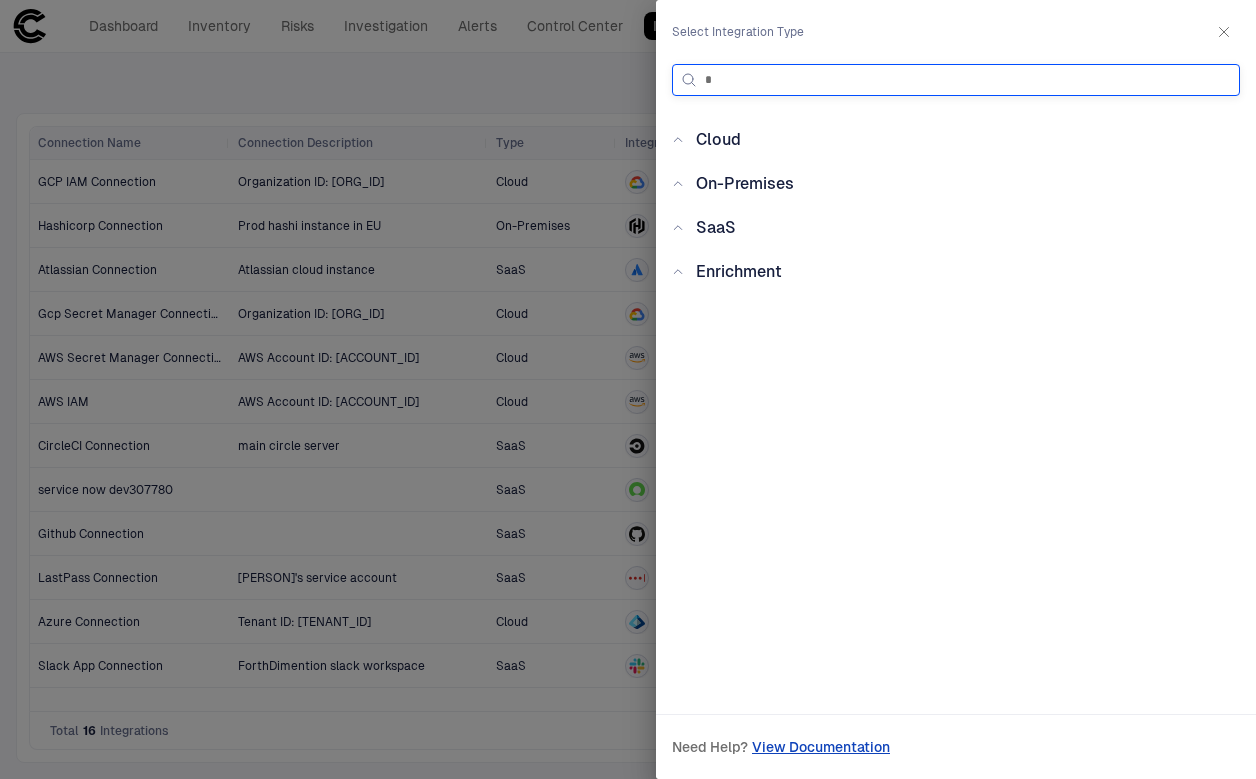type 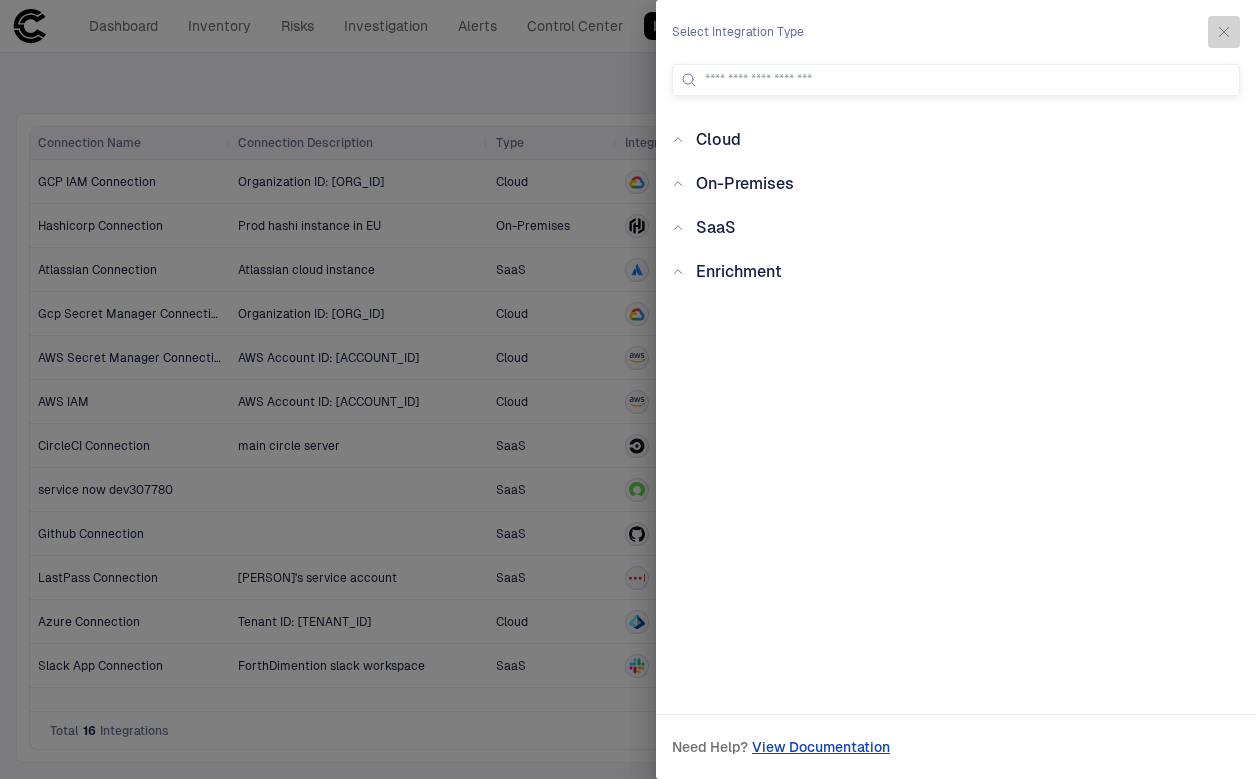 click 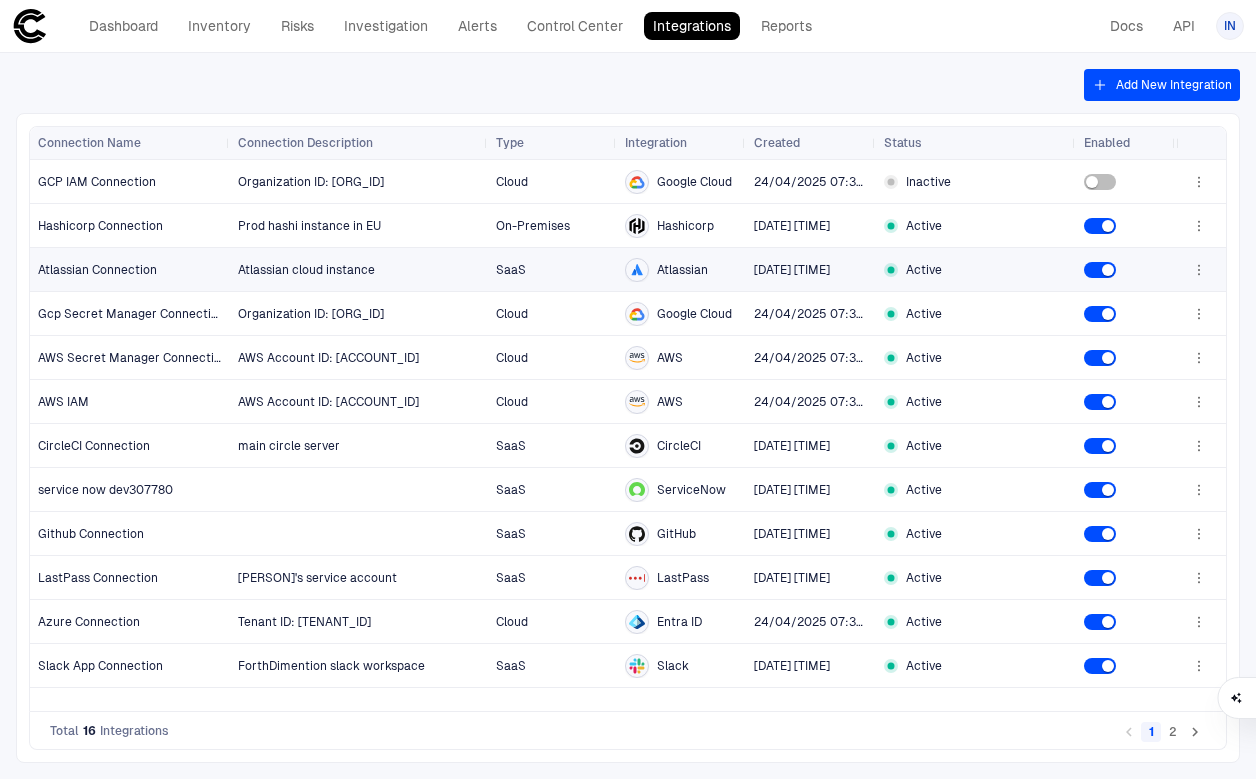 click on "SaaS" at bounding box center [552, 269] 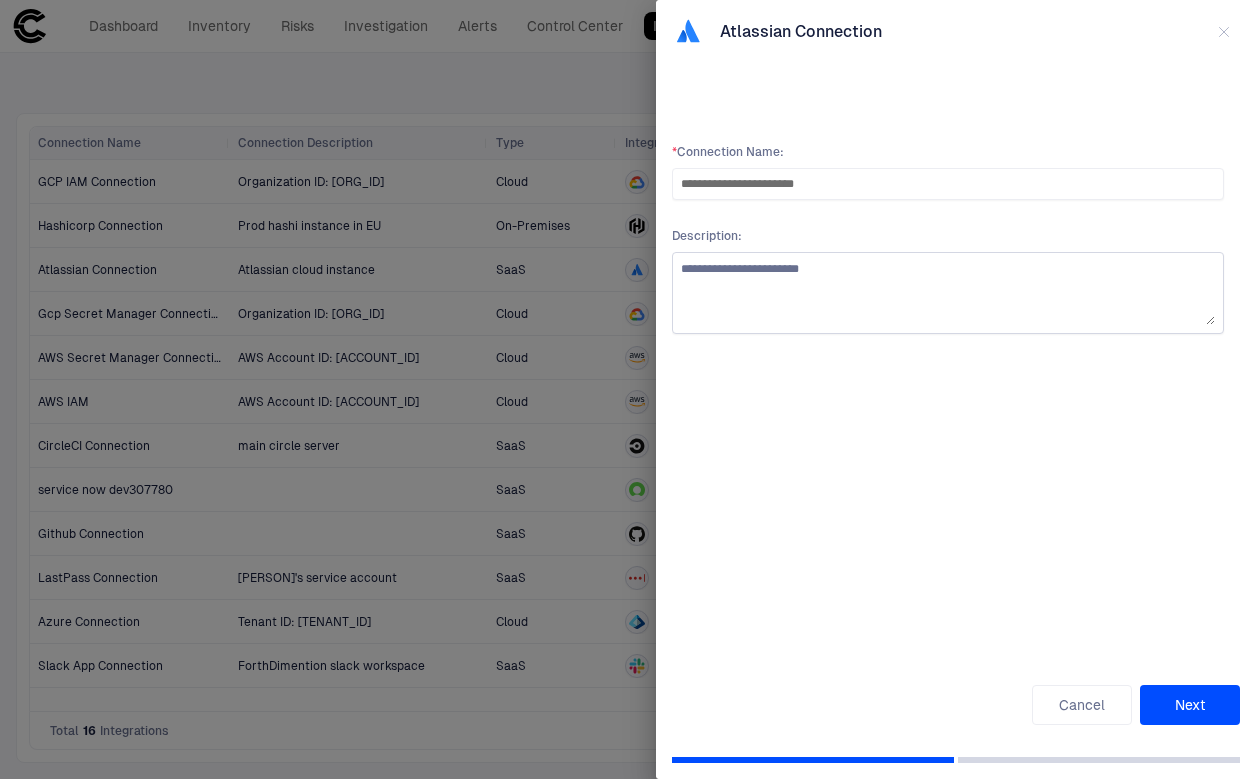 type on "**********" 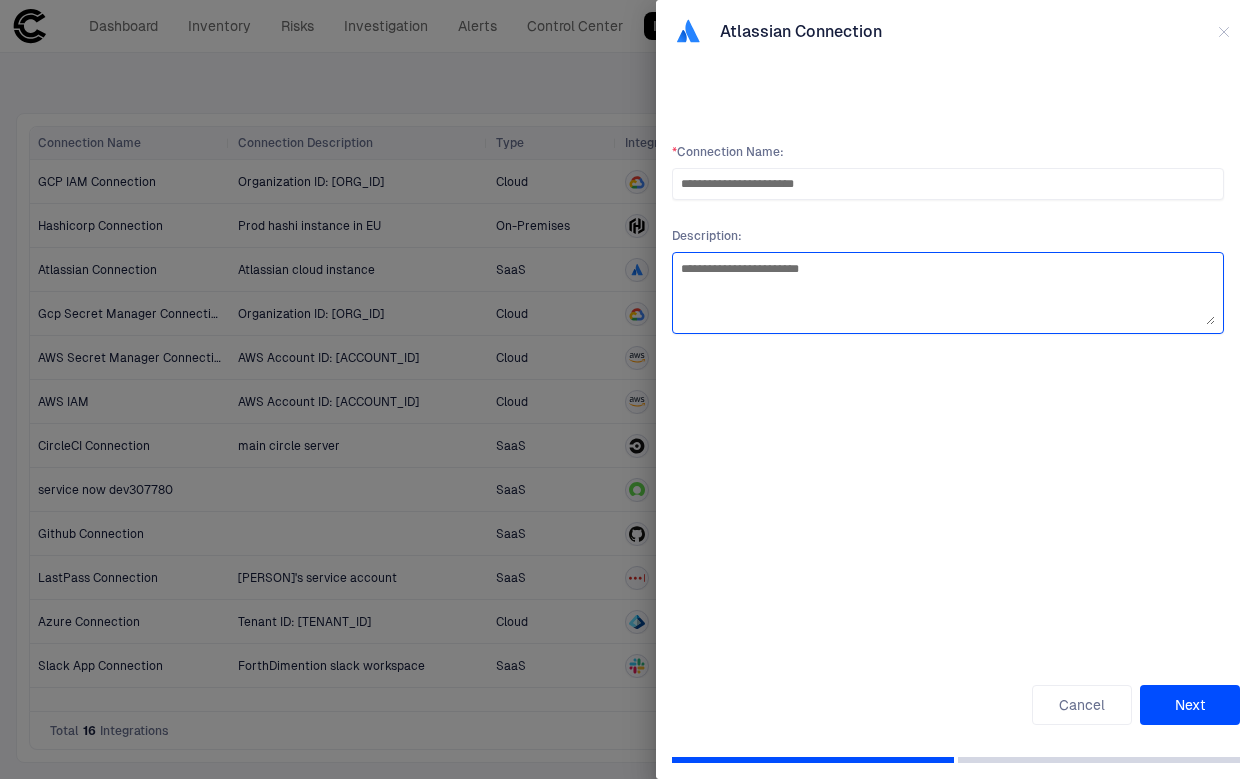 click on "**********" at bounding box center [948, 293] 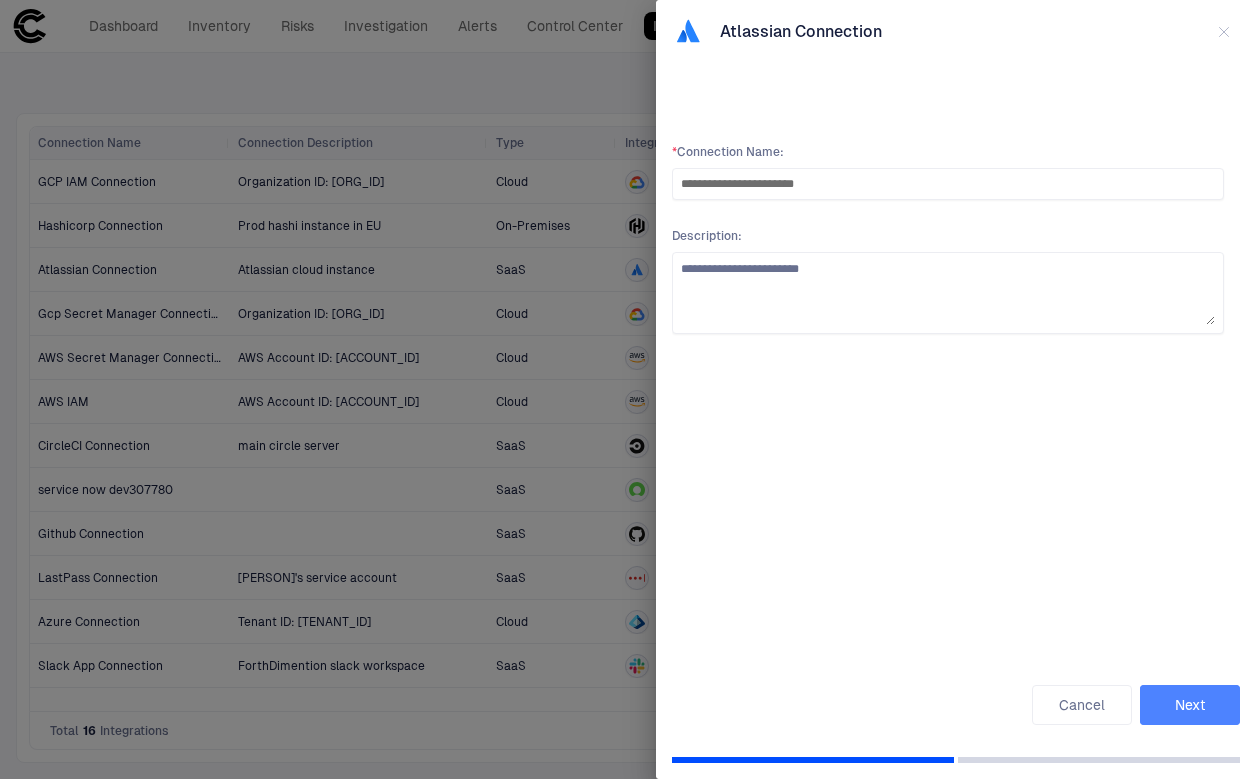 click on "Next" at bounding box center (1190, 705) 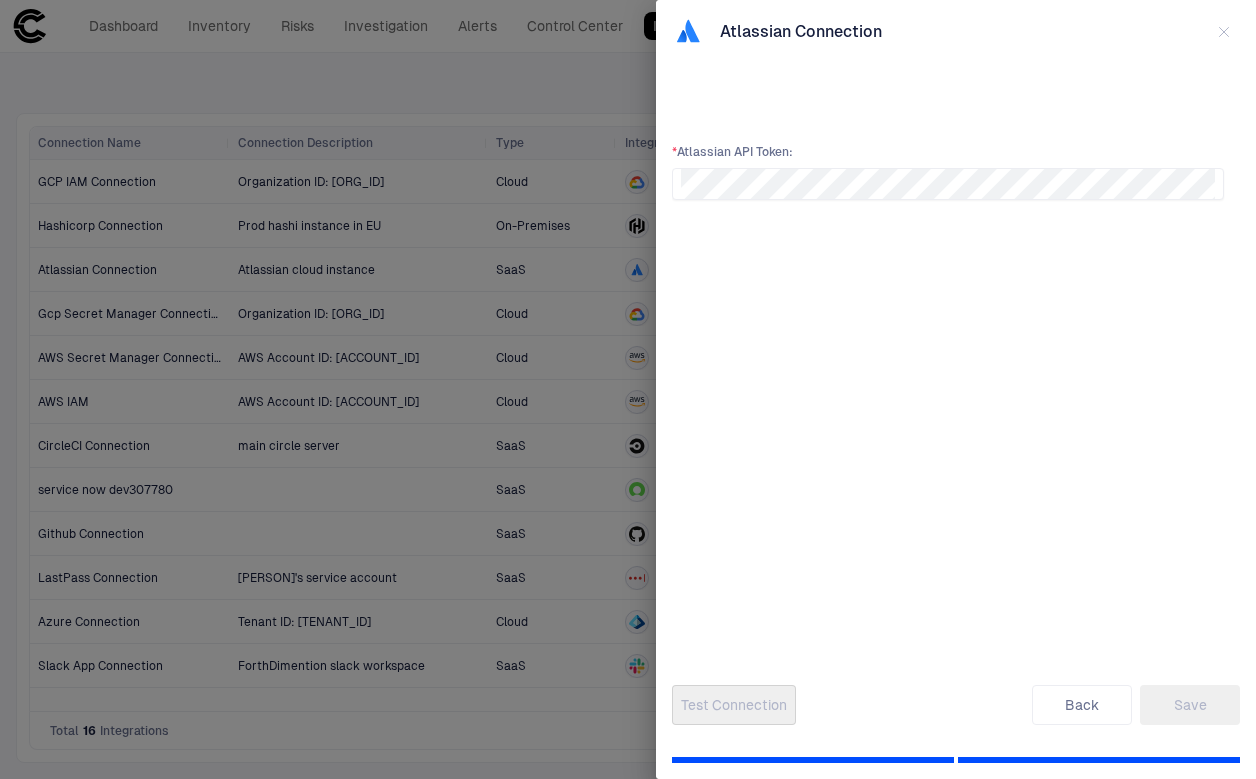 click on "* Atlassian API Token :" at bounding box center [948, 172] 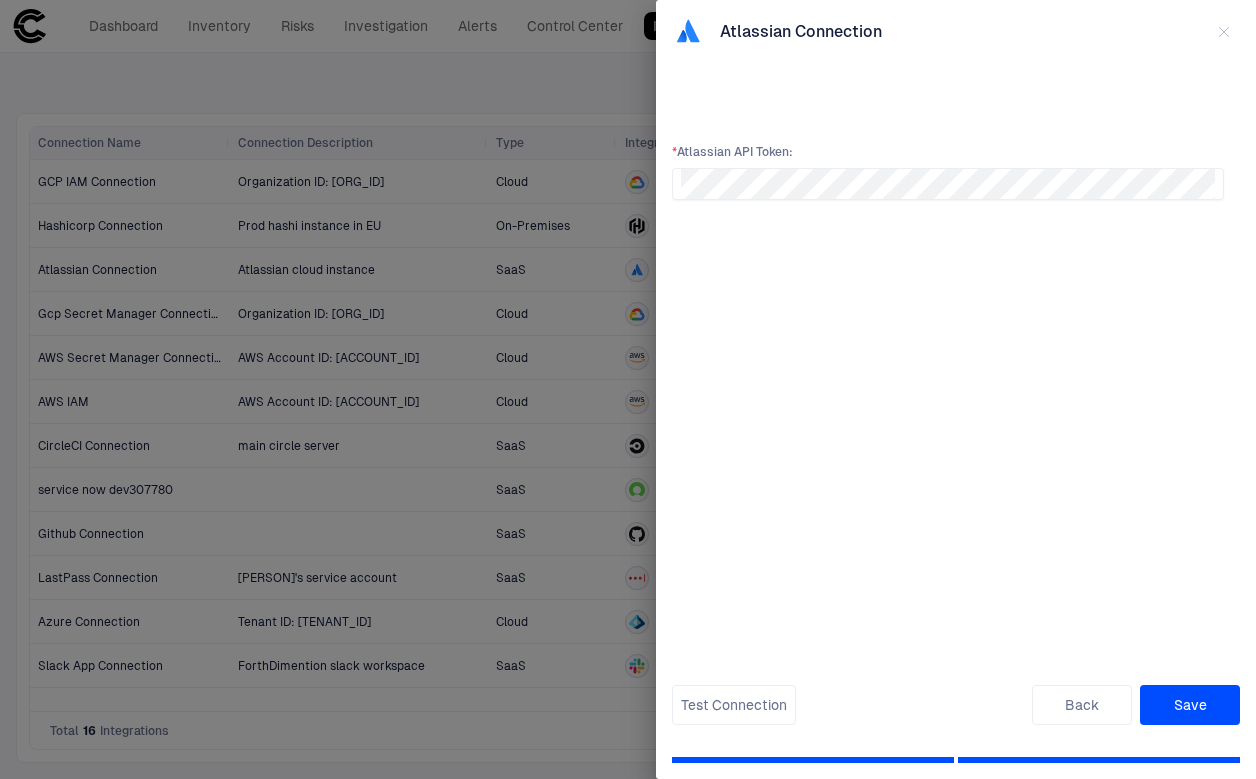 click on "Save" at bounding box center [1190, 705] 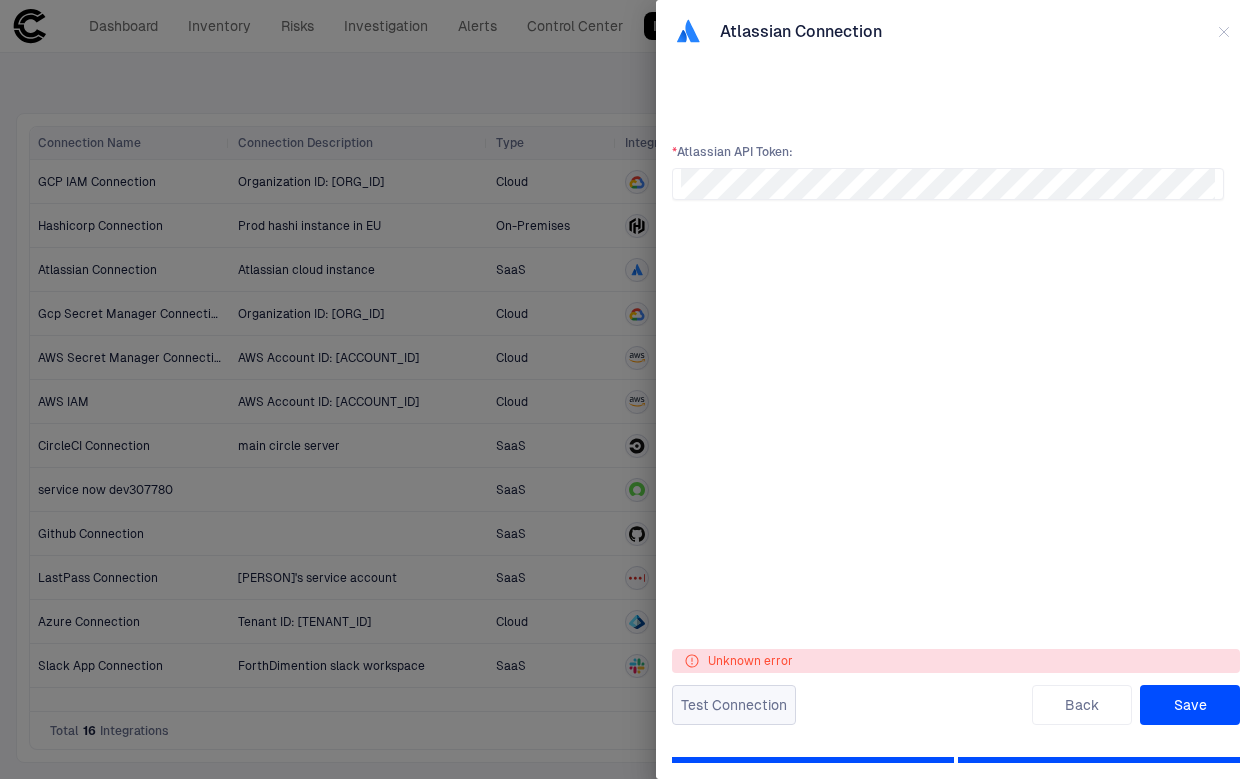 click on "Test Connection" at bounding box center (734, 705) 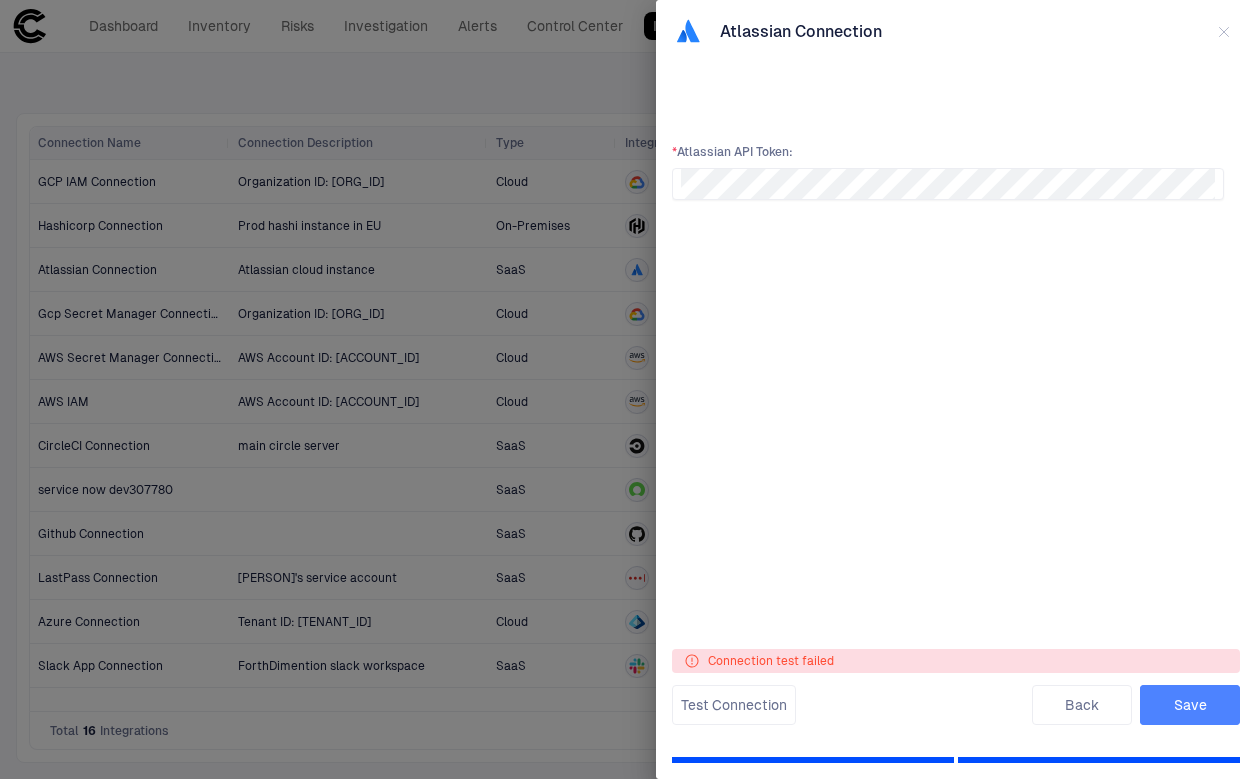 click on "Save" at bounding box center [1190, 705] 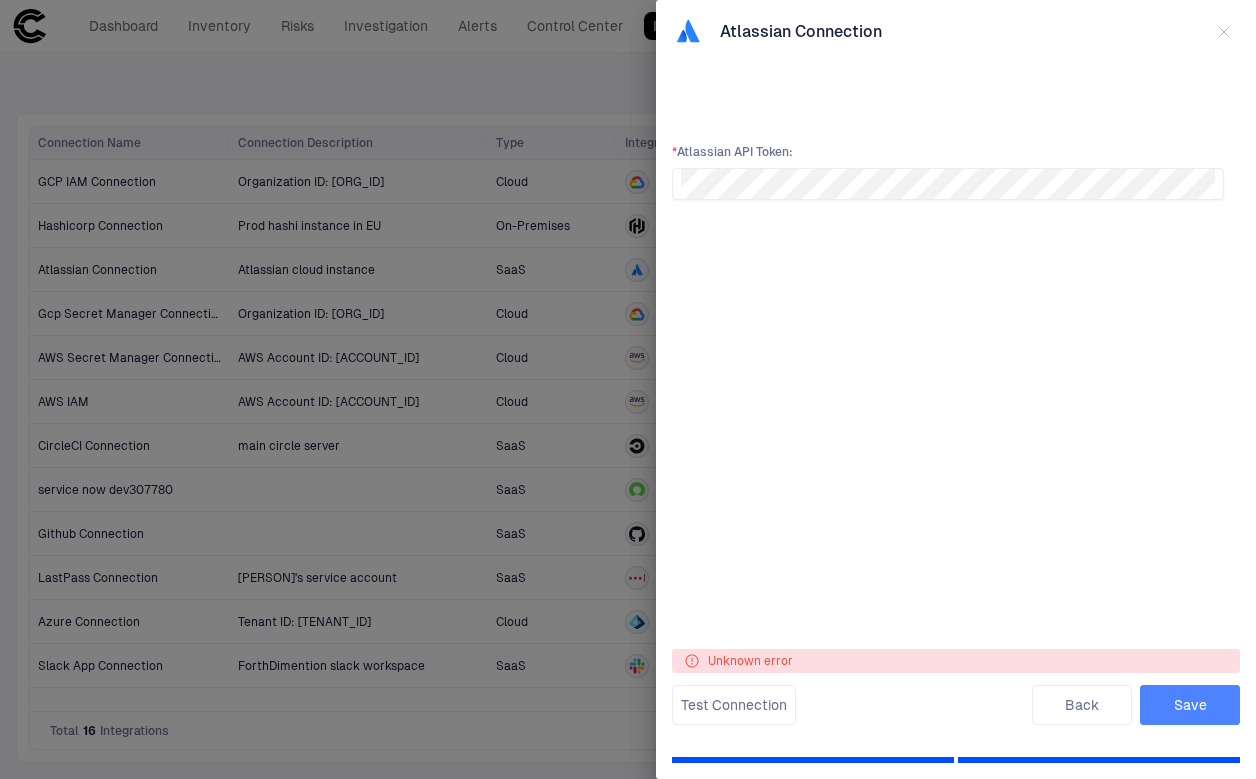 click on "Save" at bounding box center [1190, 705] 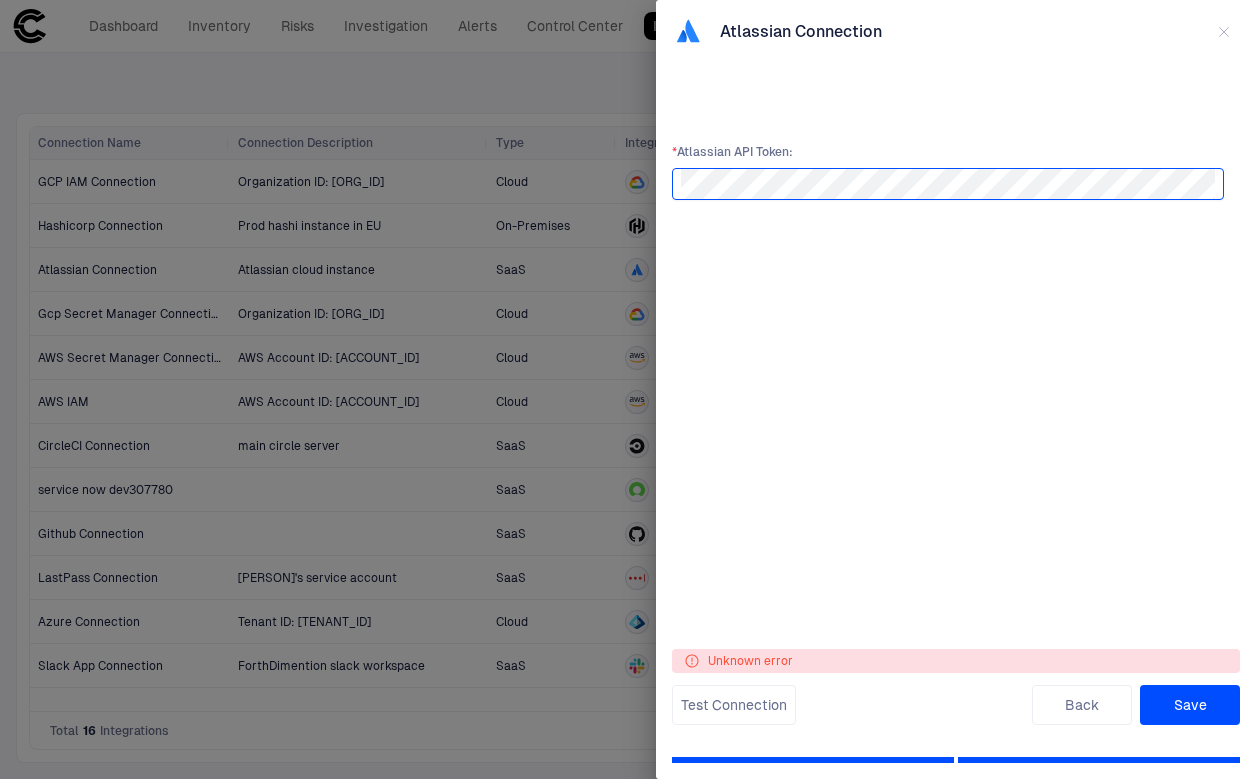 click on "Test Connection" at bounding box center (734, 705) 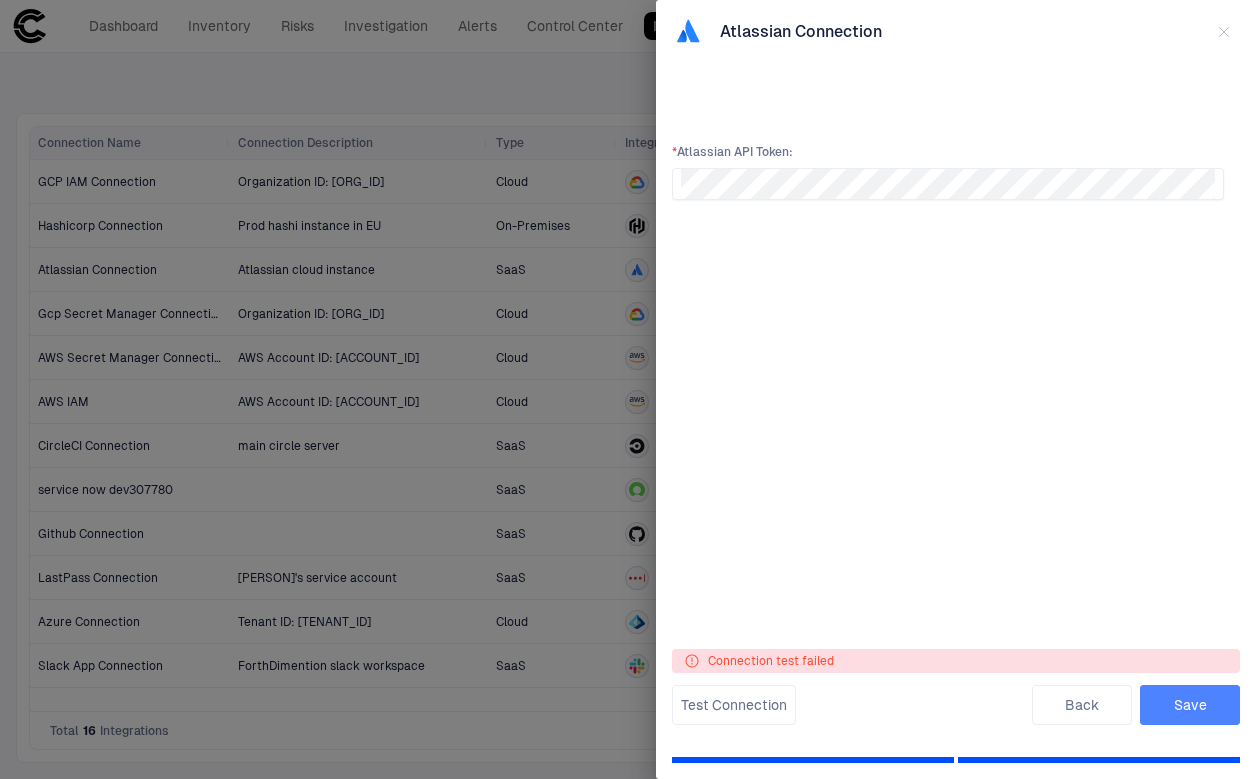 click on "Save" at bounding box center (1190, 705) 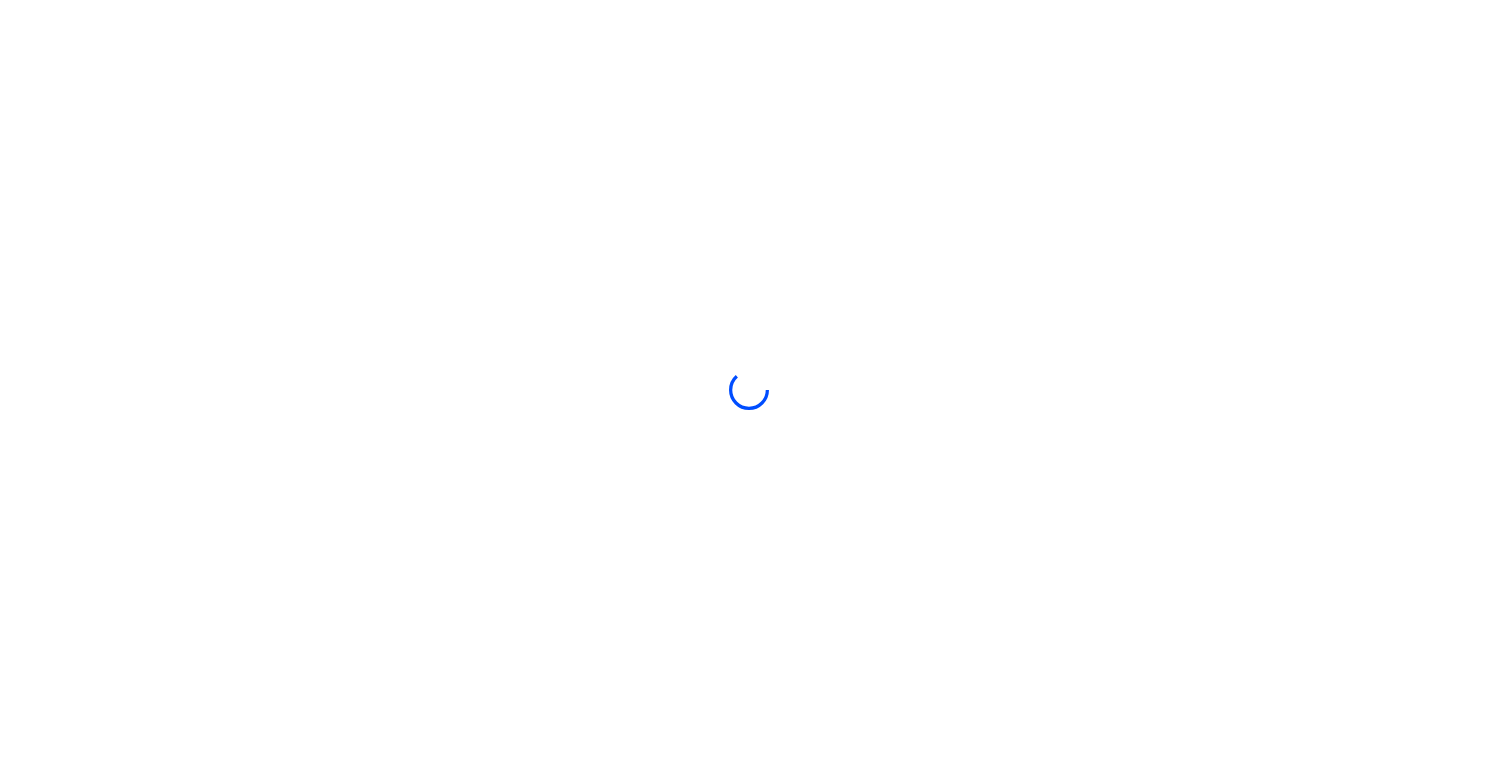 scroll, scrollTop: 0, scrollLeft: 0, axis: both 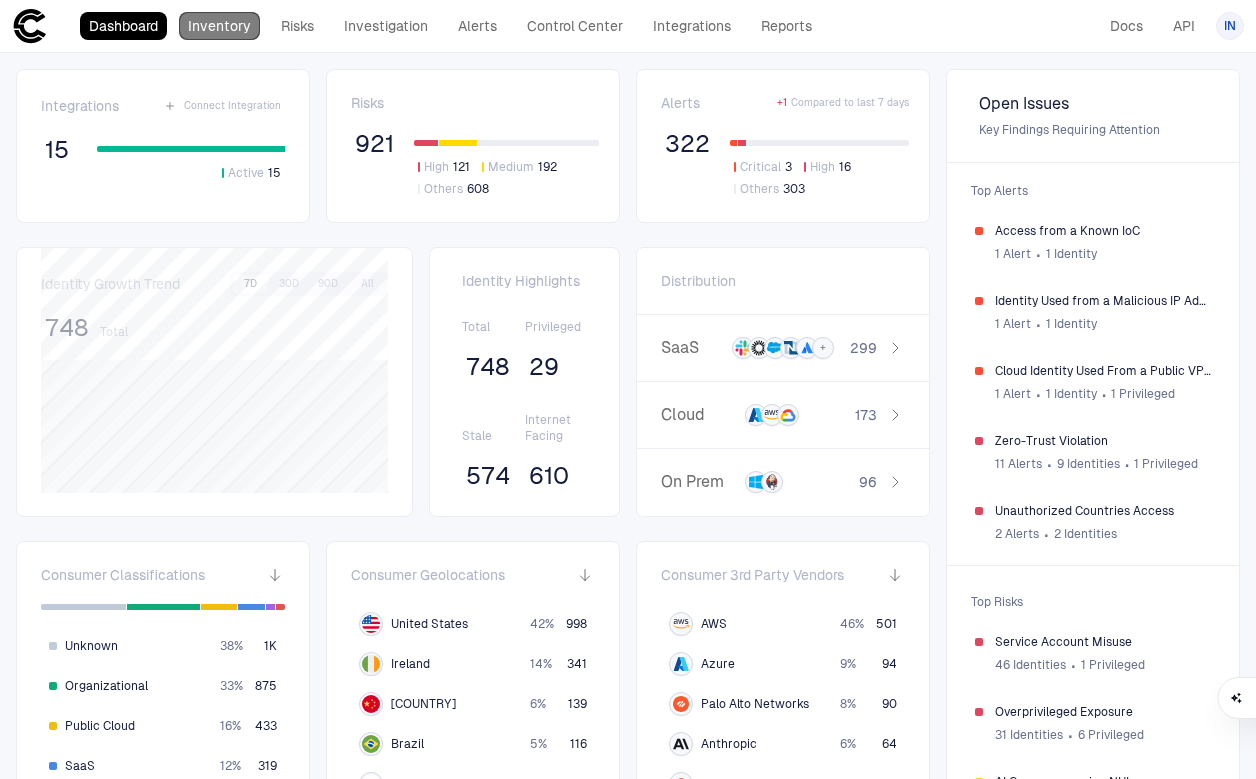 click on "Inventory" at bounding box center [219, 26] 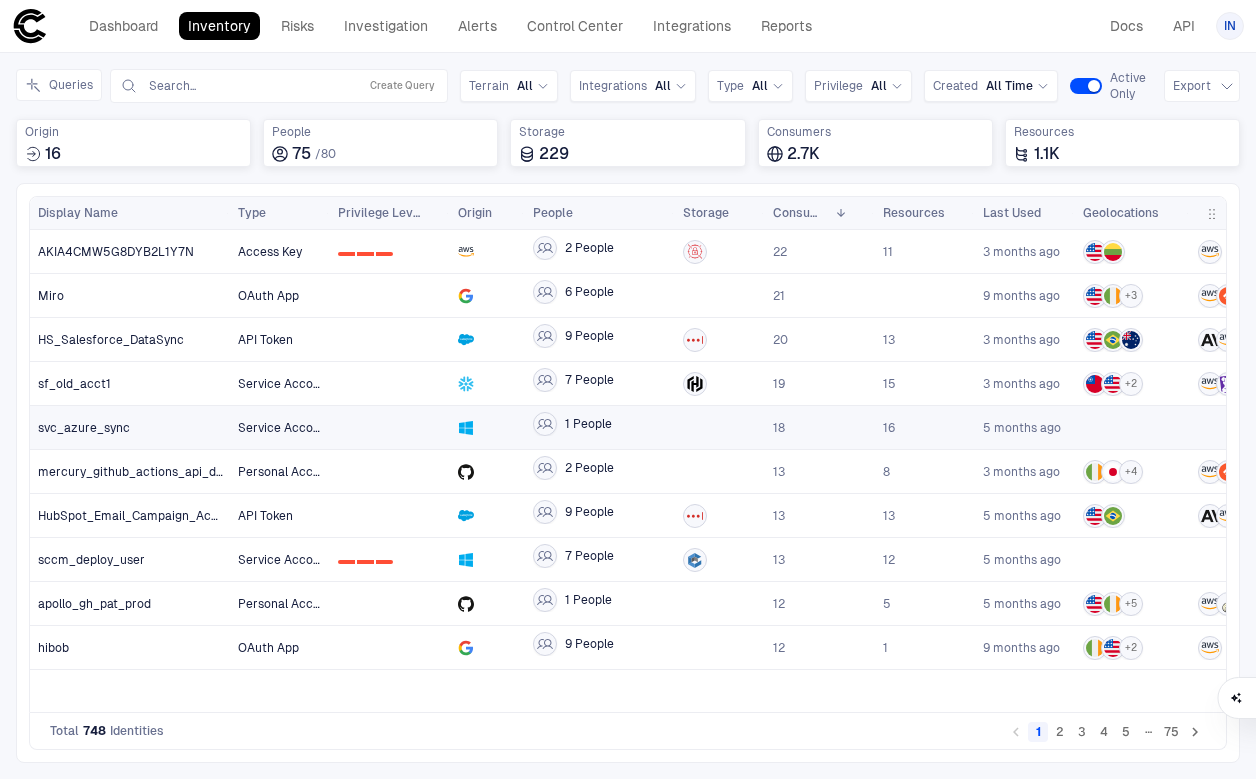 click on "18" at bounding box center (820, 428) 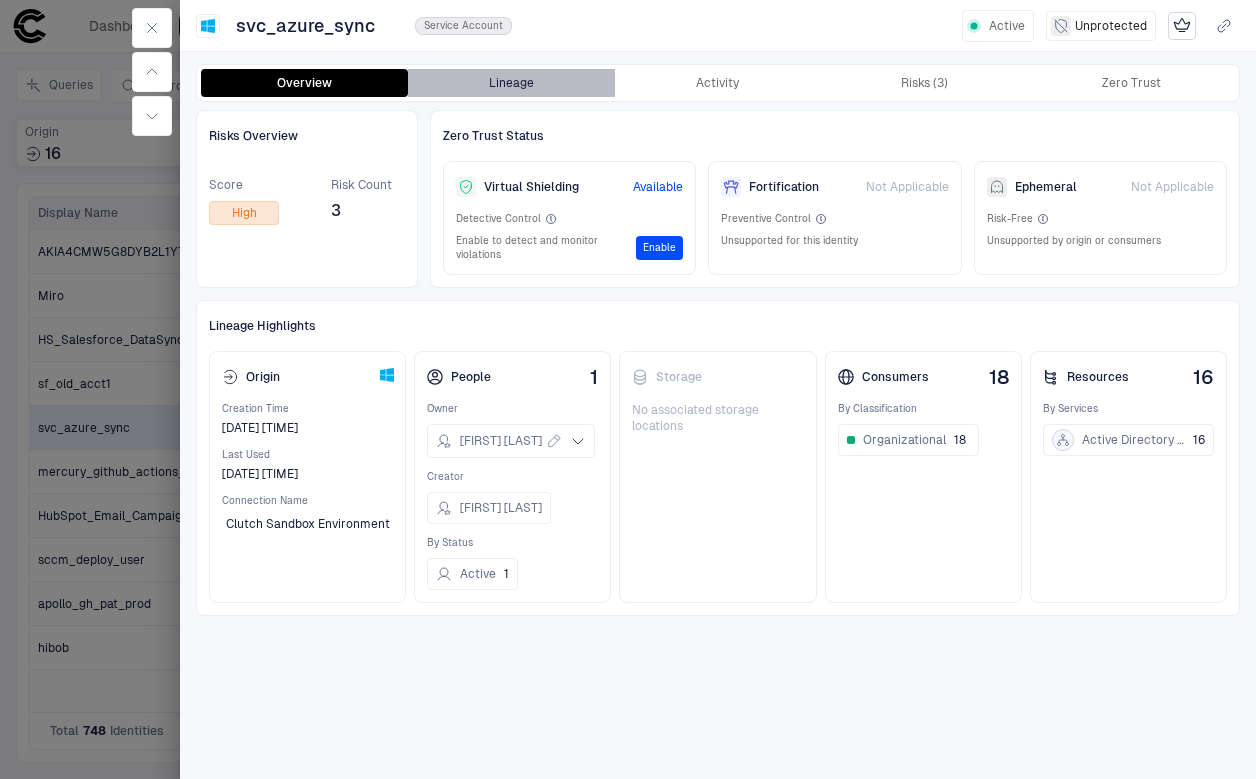 click on "Lineage" at bounding box center [511, 83] 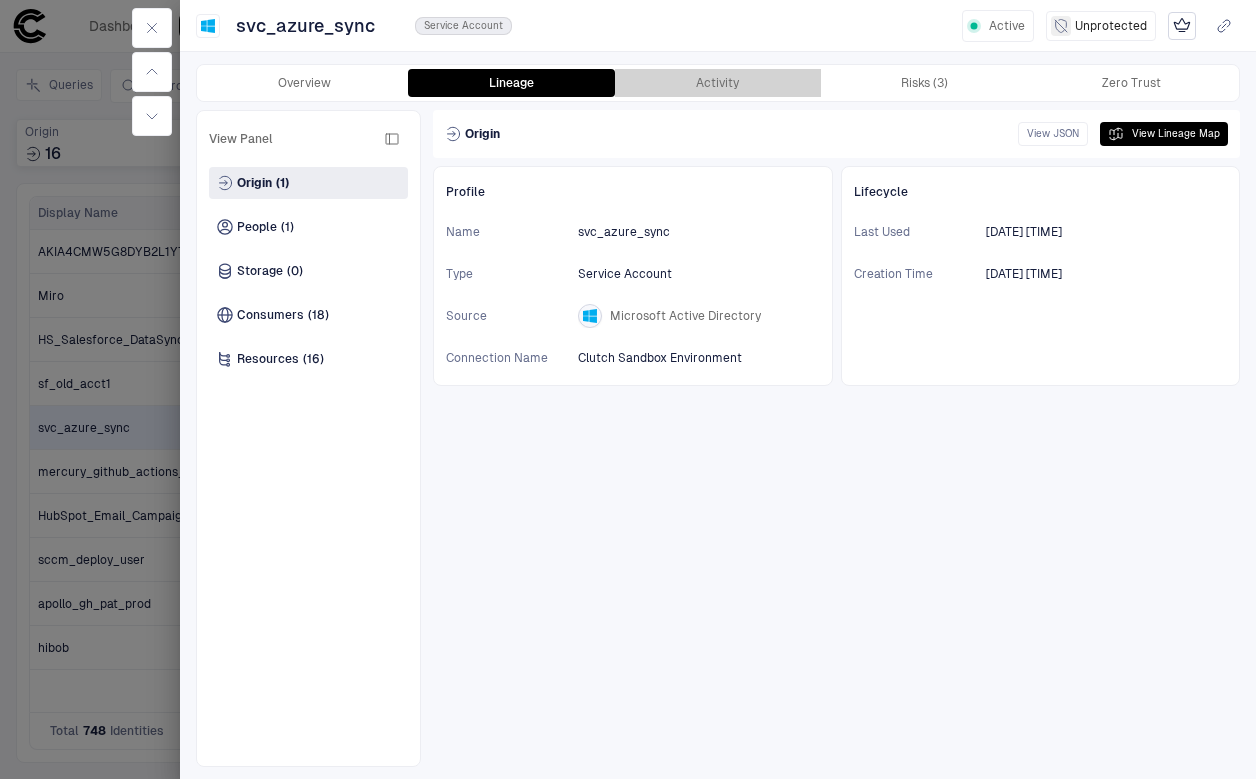 click on "Activity" at bounding box center [718, 83] 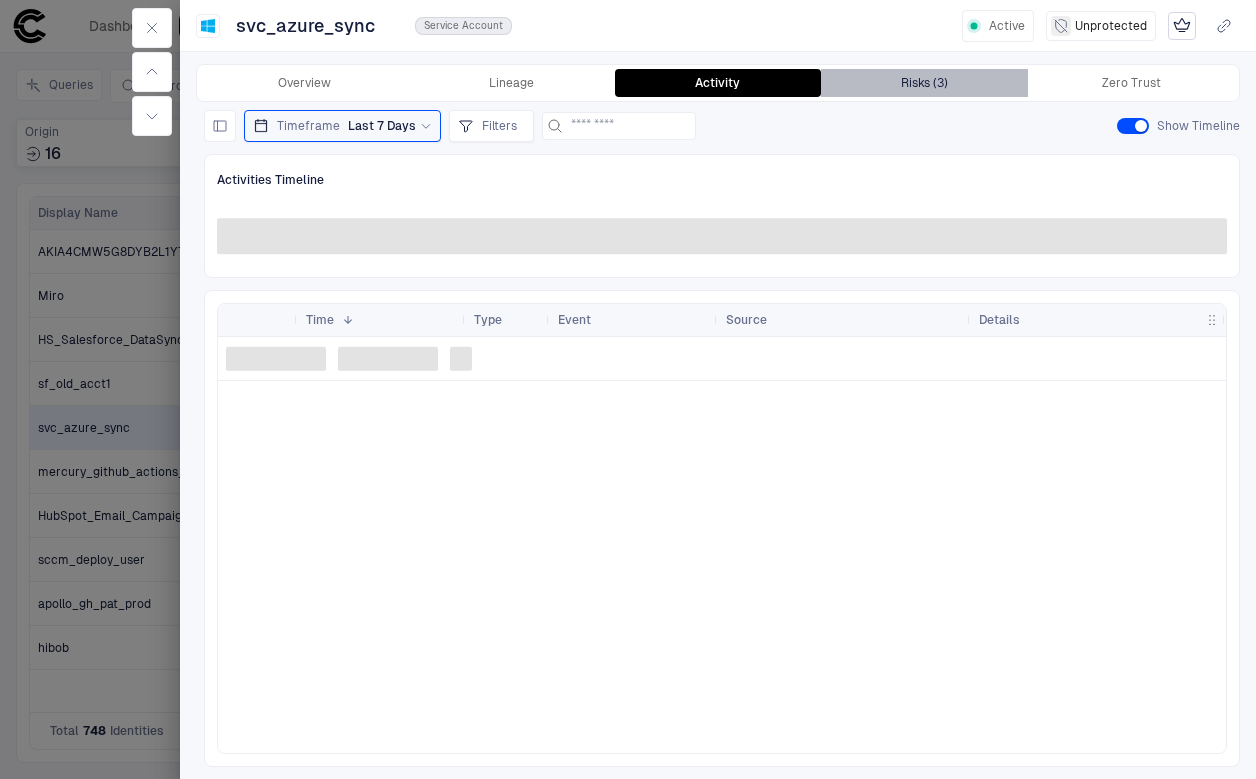 click on "Risks (3)" at bounding box center [924, 83] 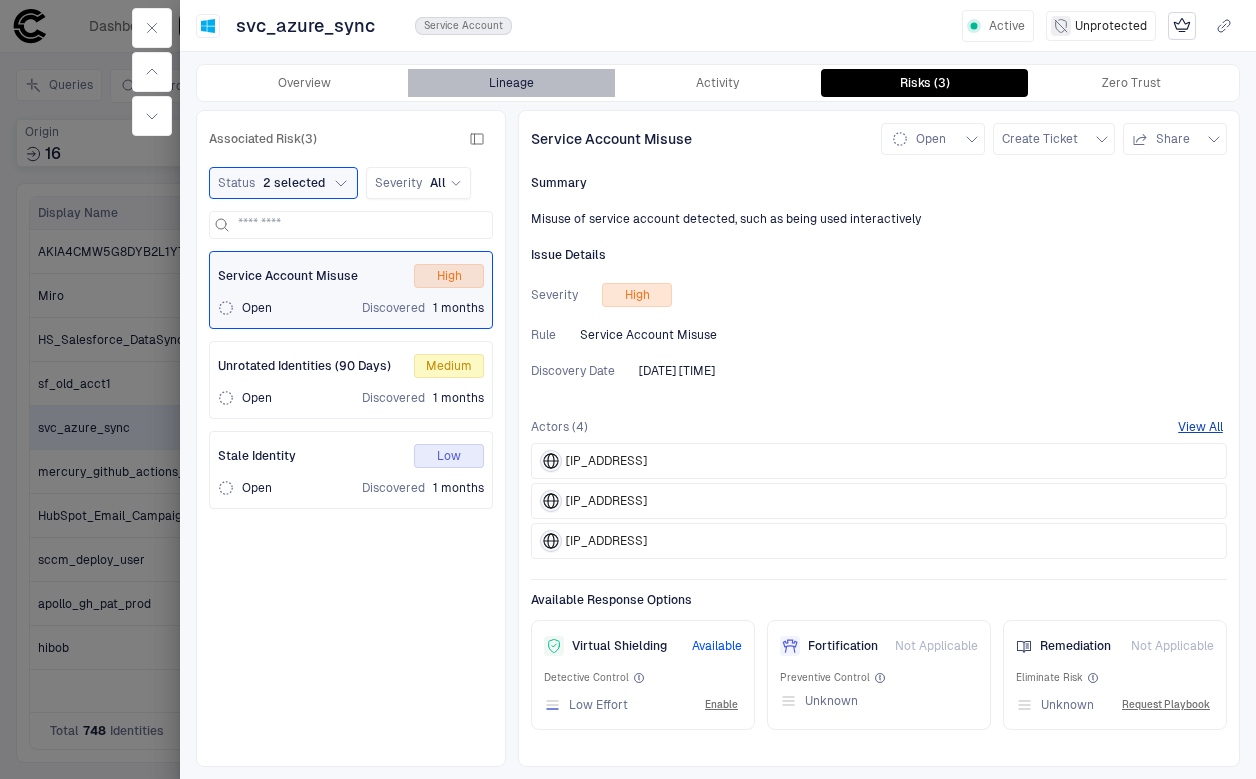 click on "Lineage" at bounding box center (511, 83) 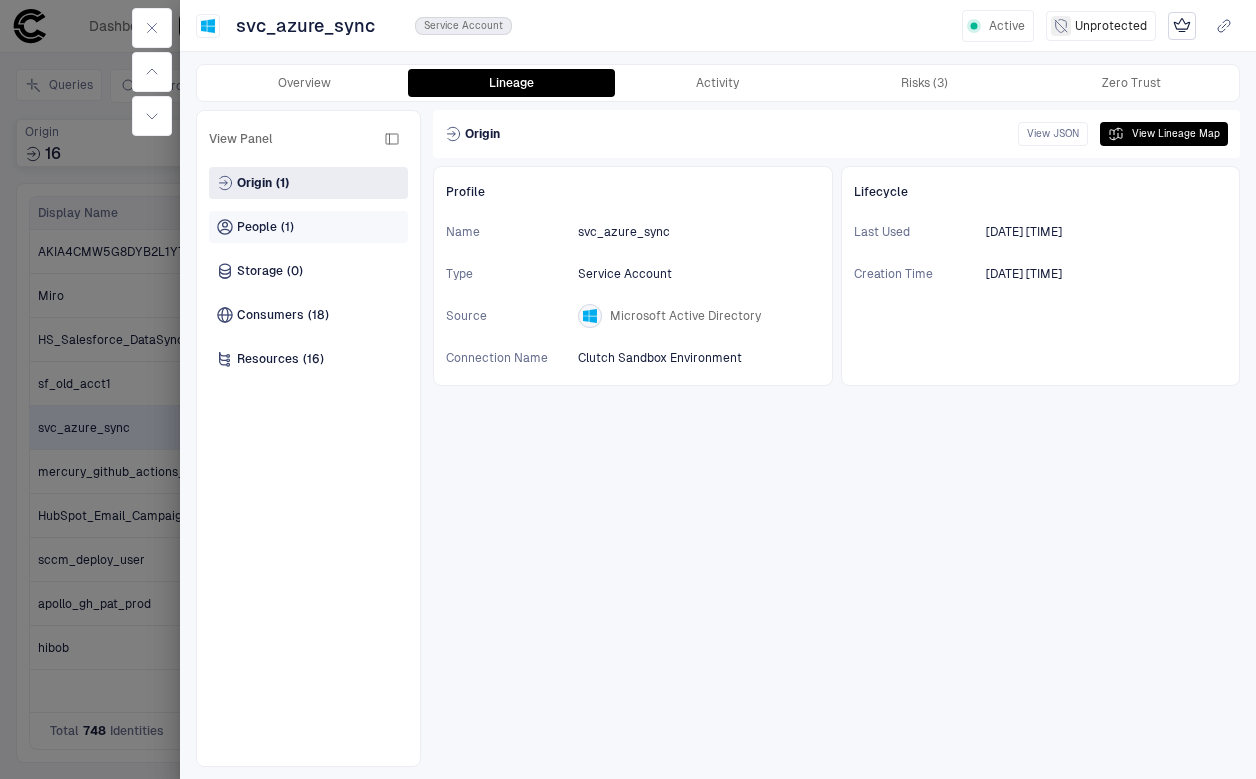 click on "People (1)" at bounding box center (308, 227) 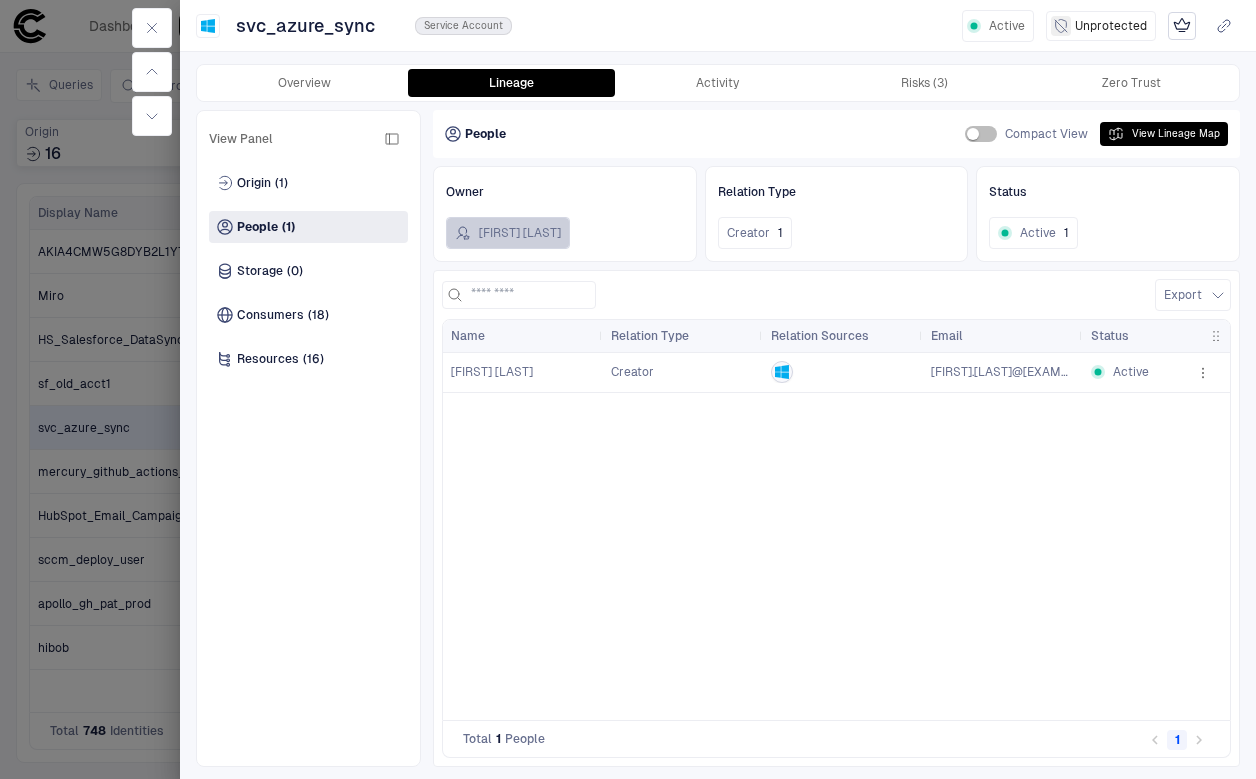 click on "[FIRST] [LAST]" at bounding box center [508, 233] 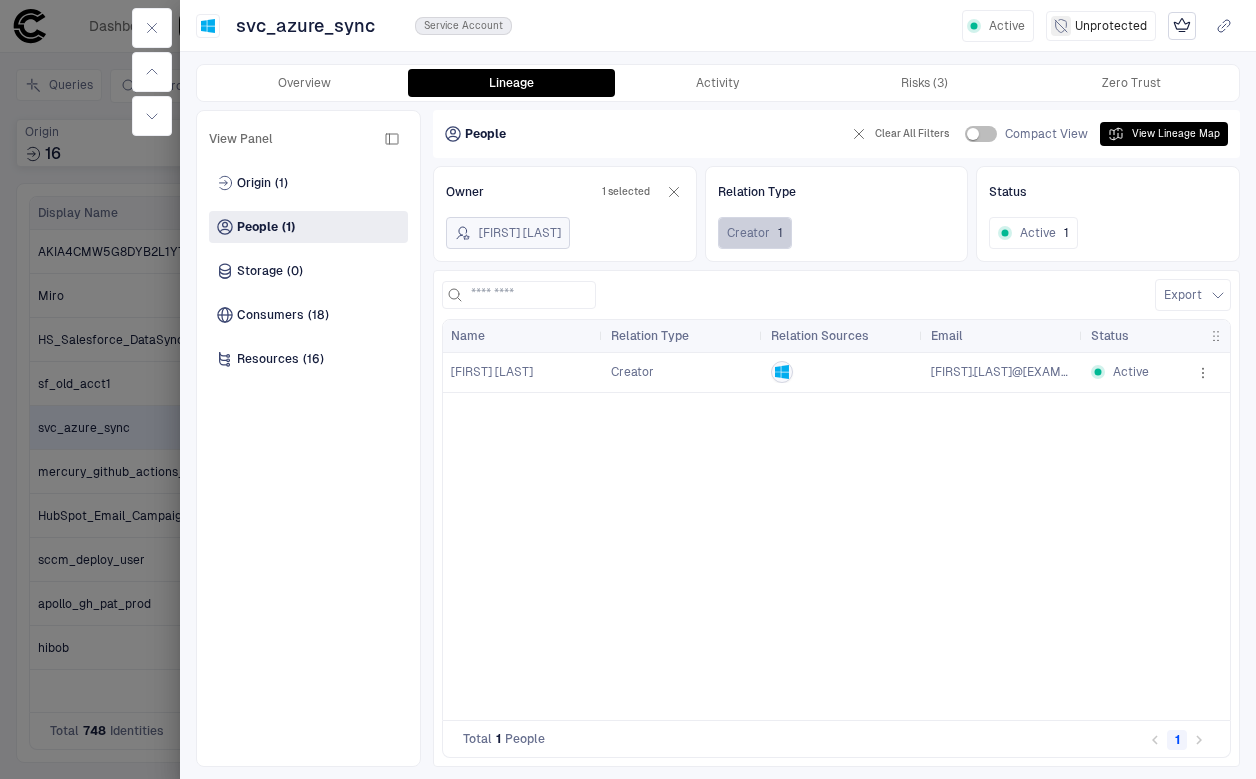 click on "Creator" at bounding box center (748, 233) 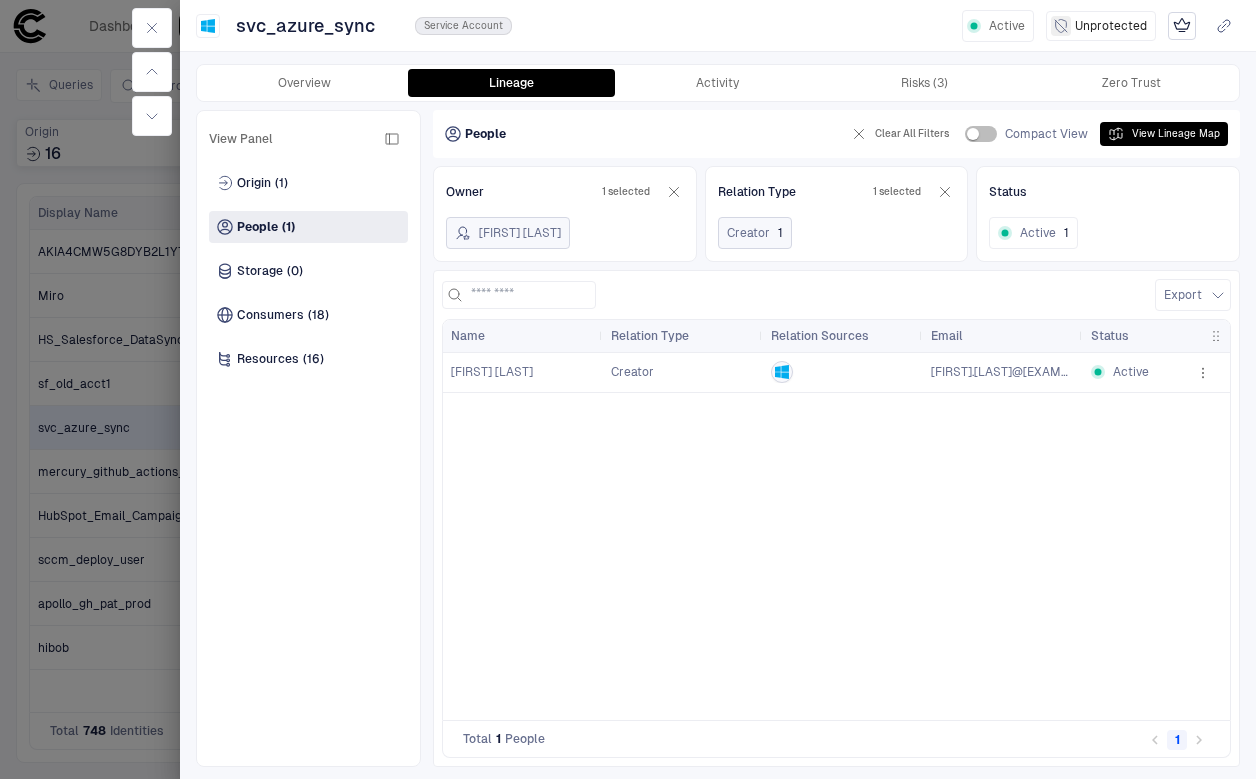 click on "Owner 1 selected [FIRST] [LAST]" at bounding box center (565, 214) 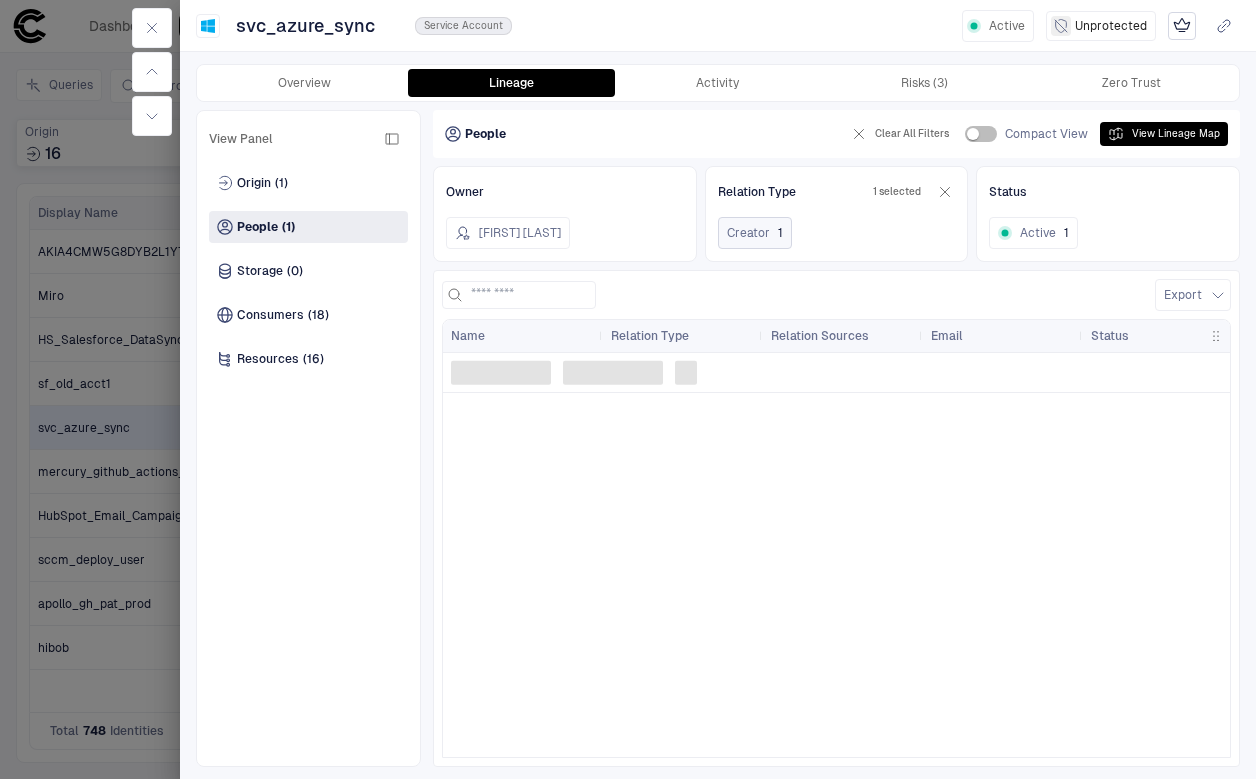 click on "1 selected" at bounding box center [912, 192] 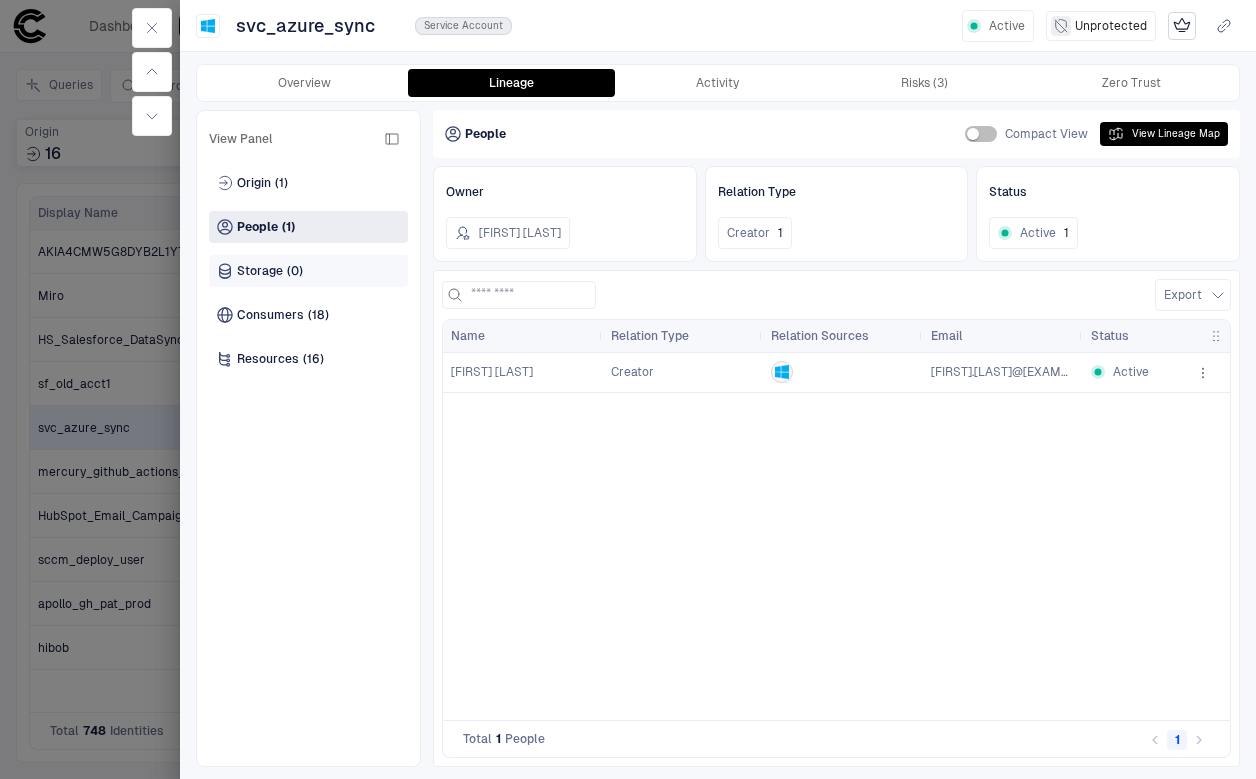 click on "Storage (0)" at bounding box center [308, 271] 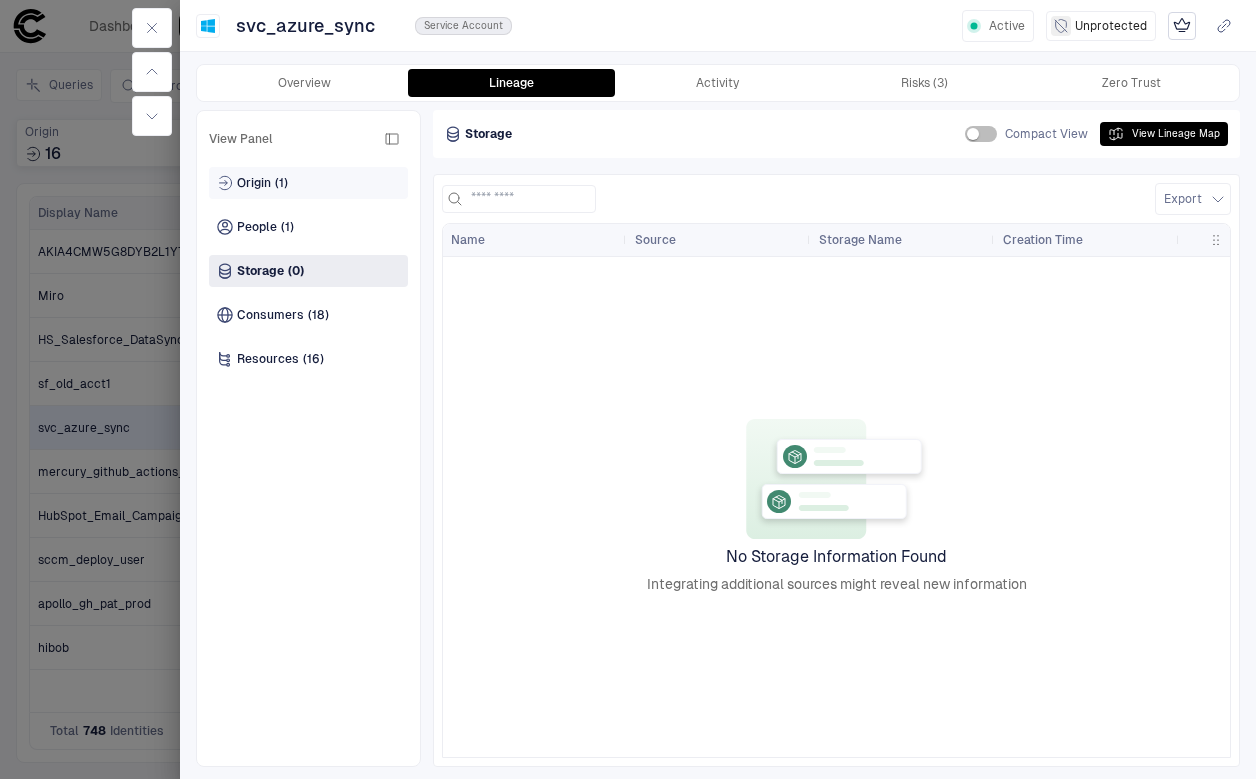 click on "(1)" at bounding box center [281, 183] 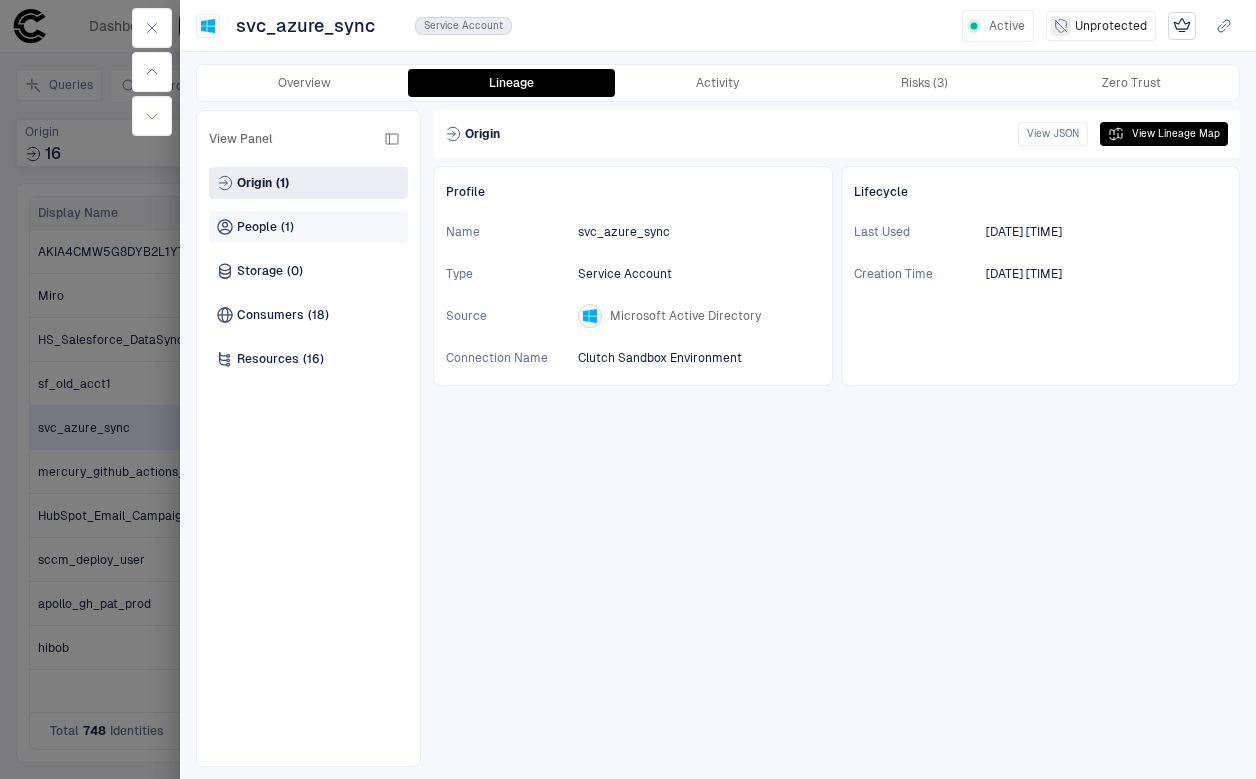 click on "(1)" at bounding box center (287, 227) 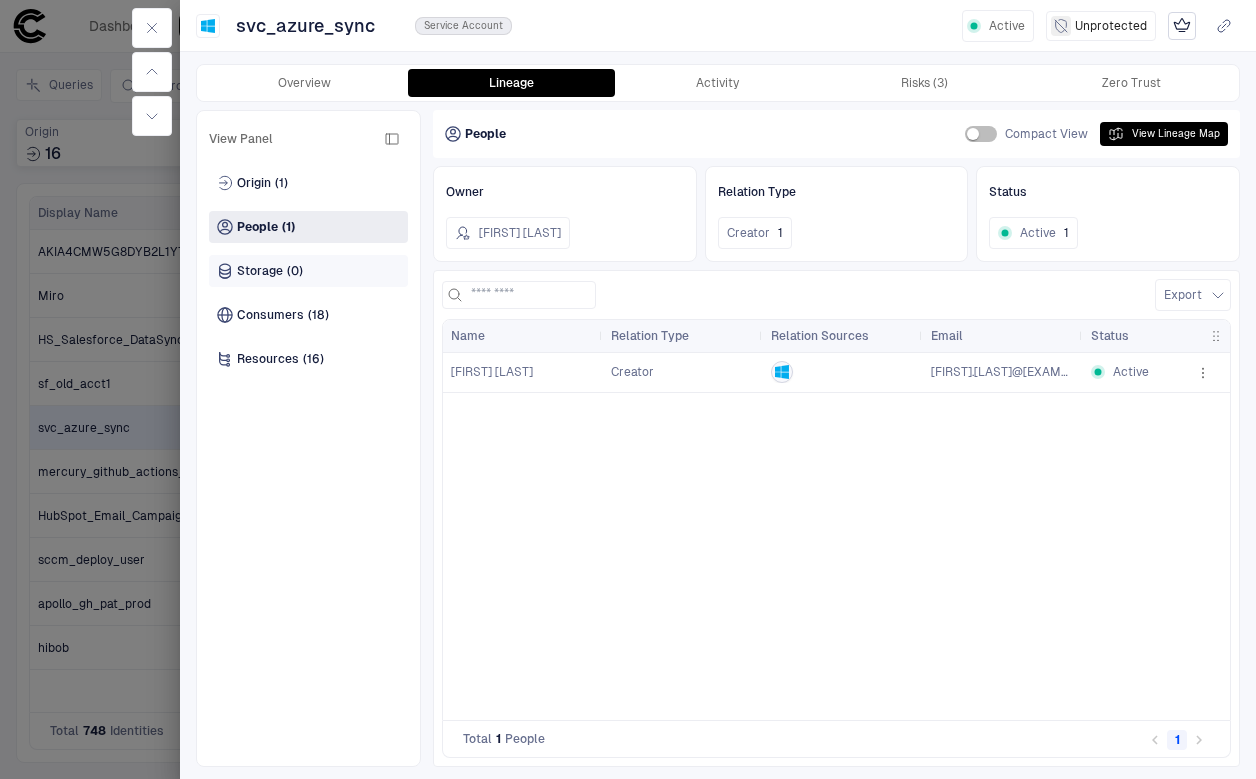 click on "Storage" at bounding box center (260, 271) 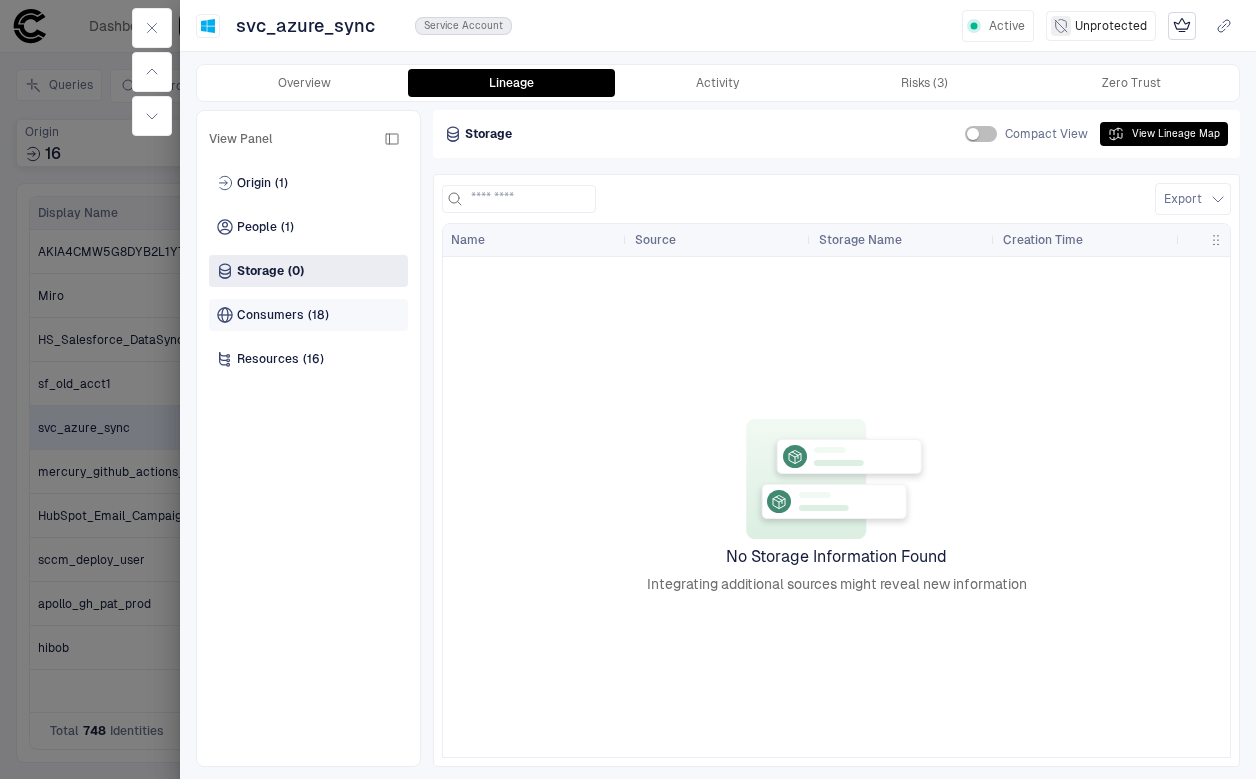 click on "Consumers" at bounding box center [270, 315] 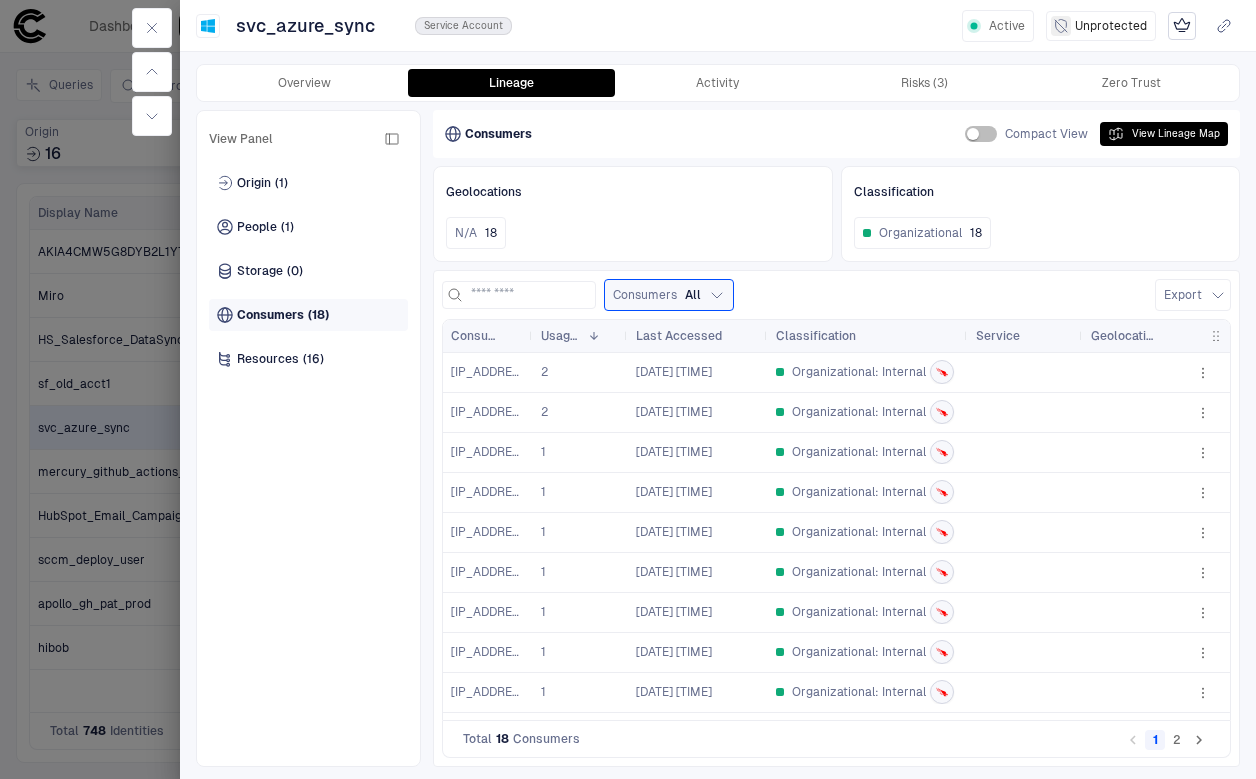 click on "Consumers (18)" at bounding box center (308, 315) 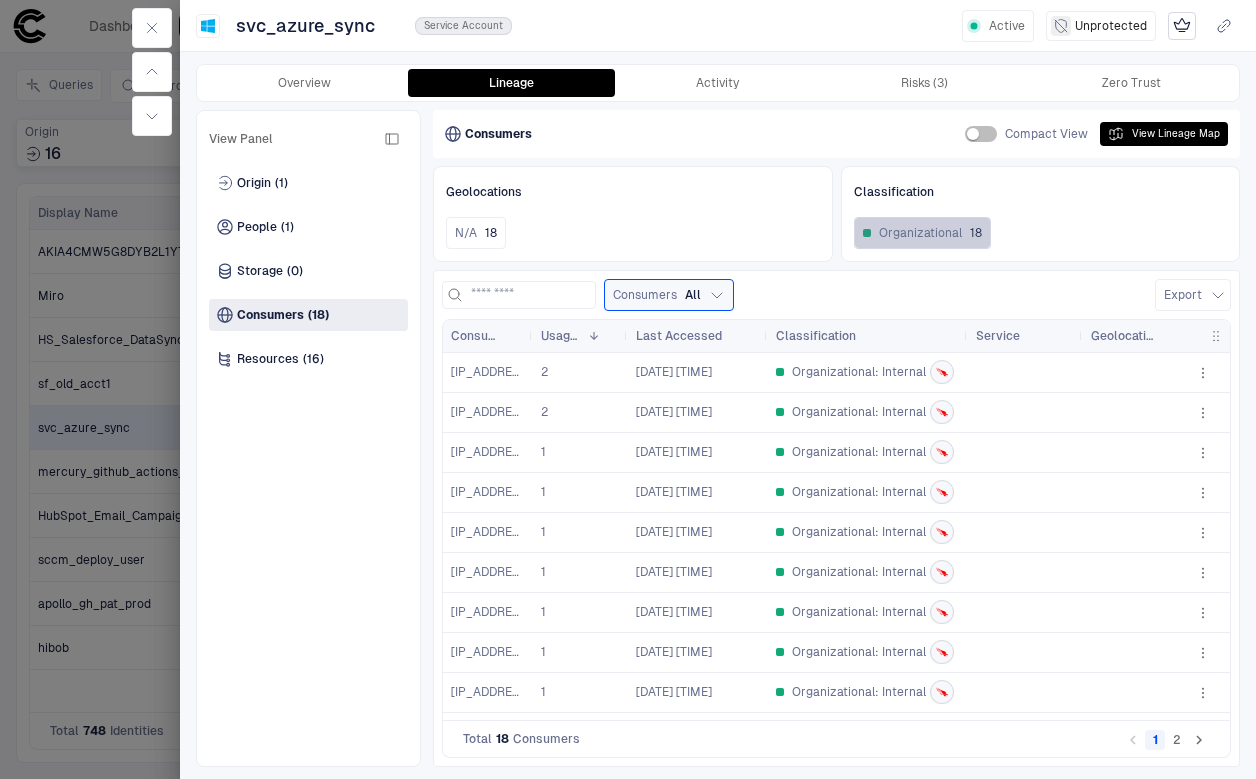 click on "Organizational" at bounding box center [912, 233] 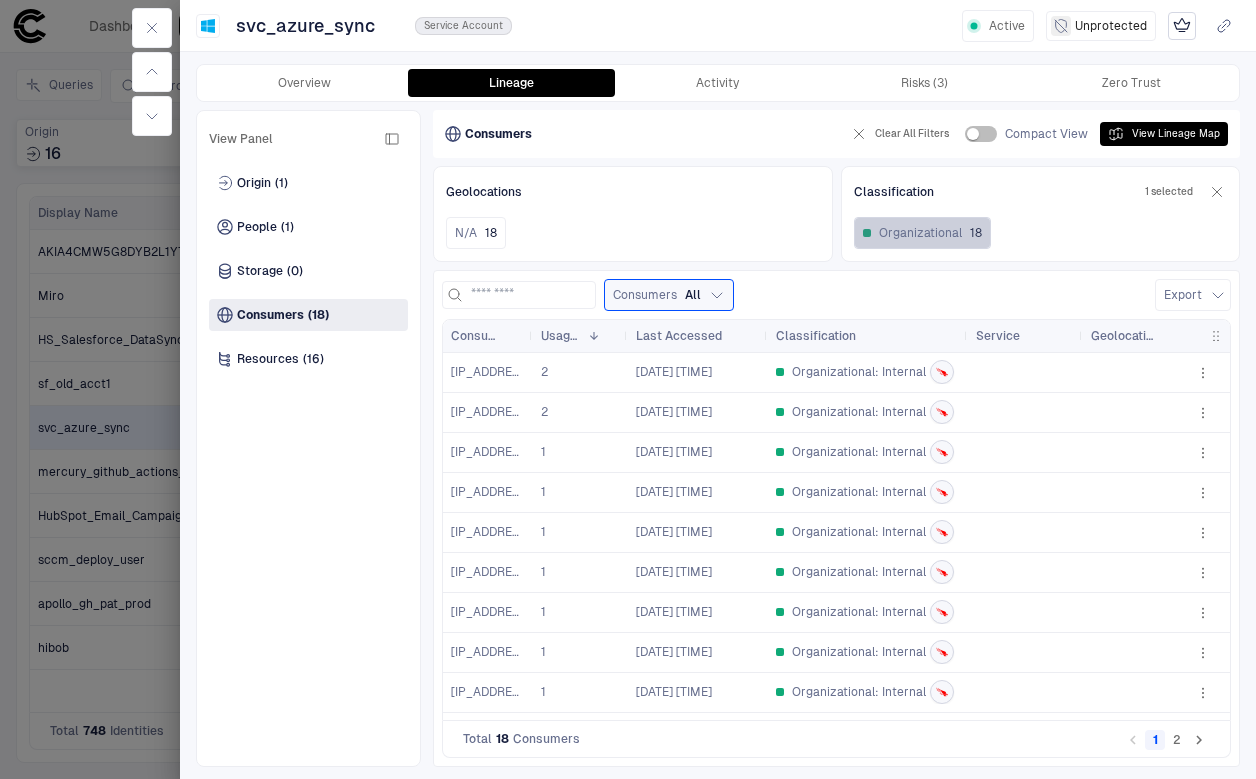 click on "Organizational" at bounding box center [912, 233] 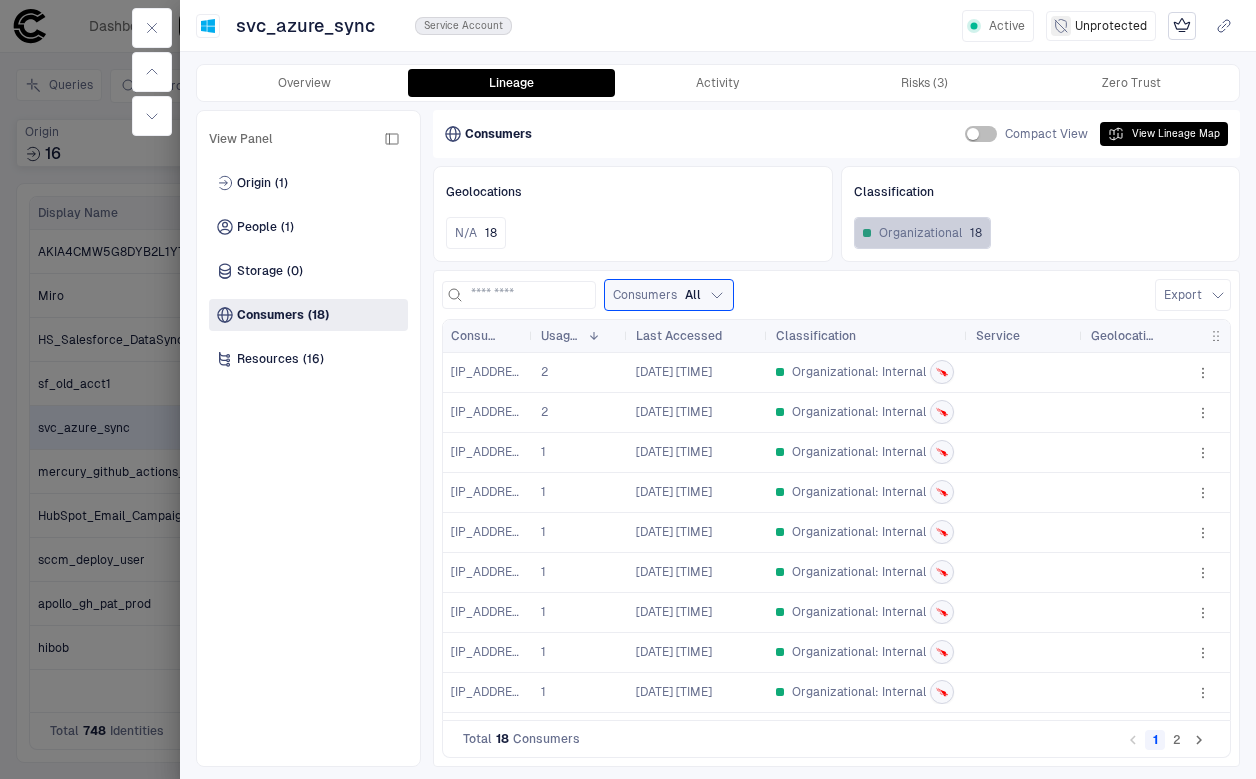 click on "Organizational" at bounding box center [912, 233] 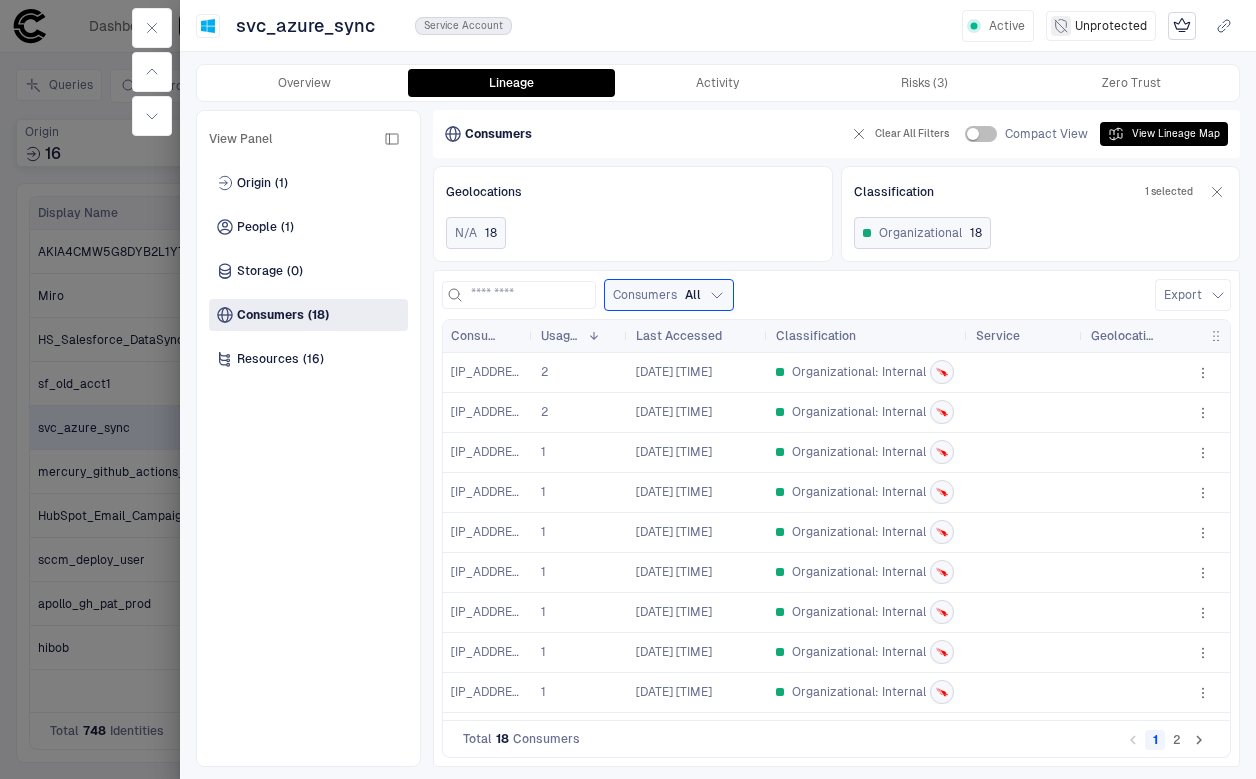 click on "N/A 18" at bounding box center (476, 233) 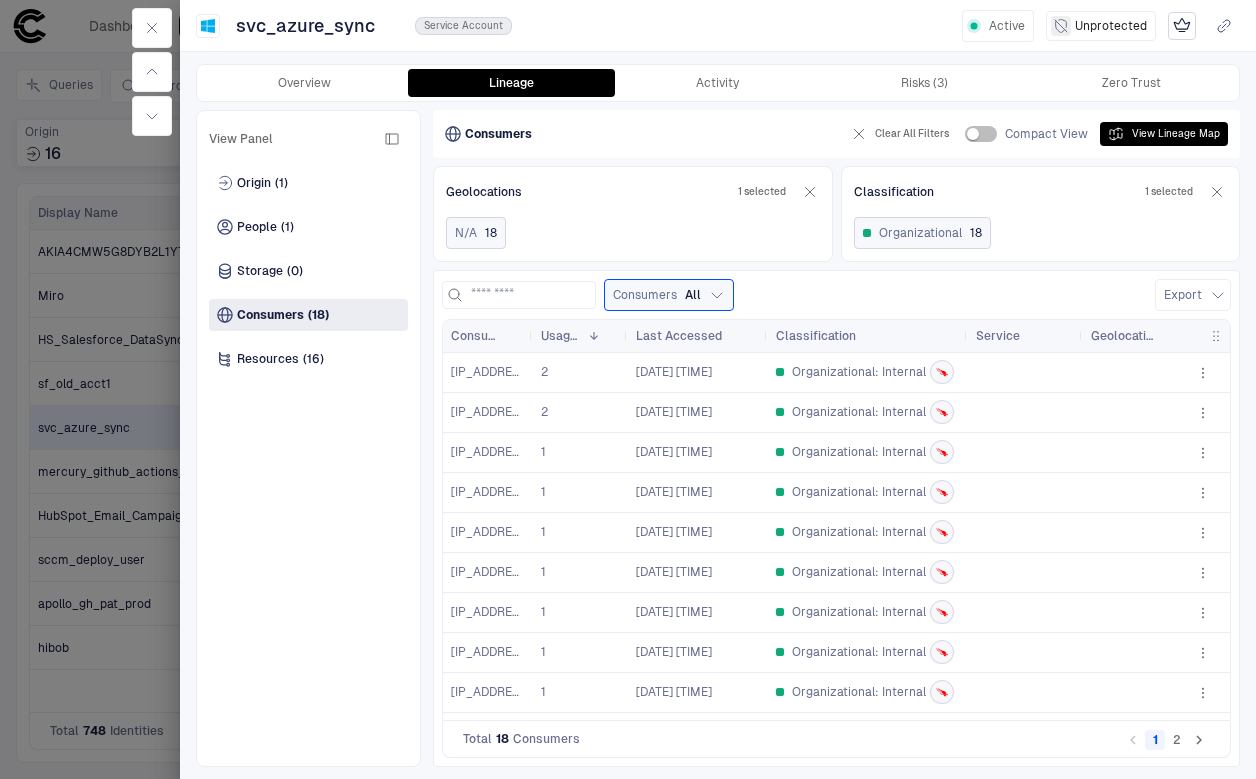 click at bounding box center (628, 389) 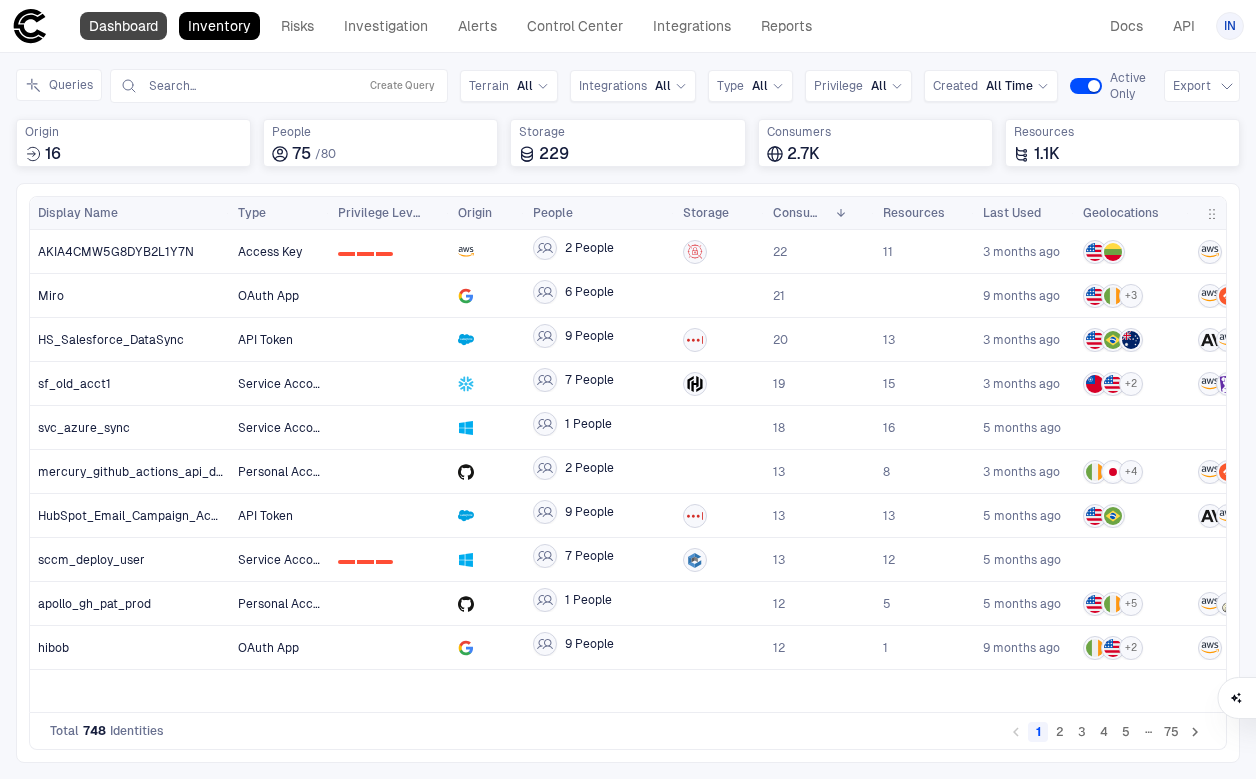 click on "Dashboard" at bounding box center [123, 26] 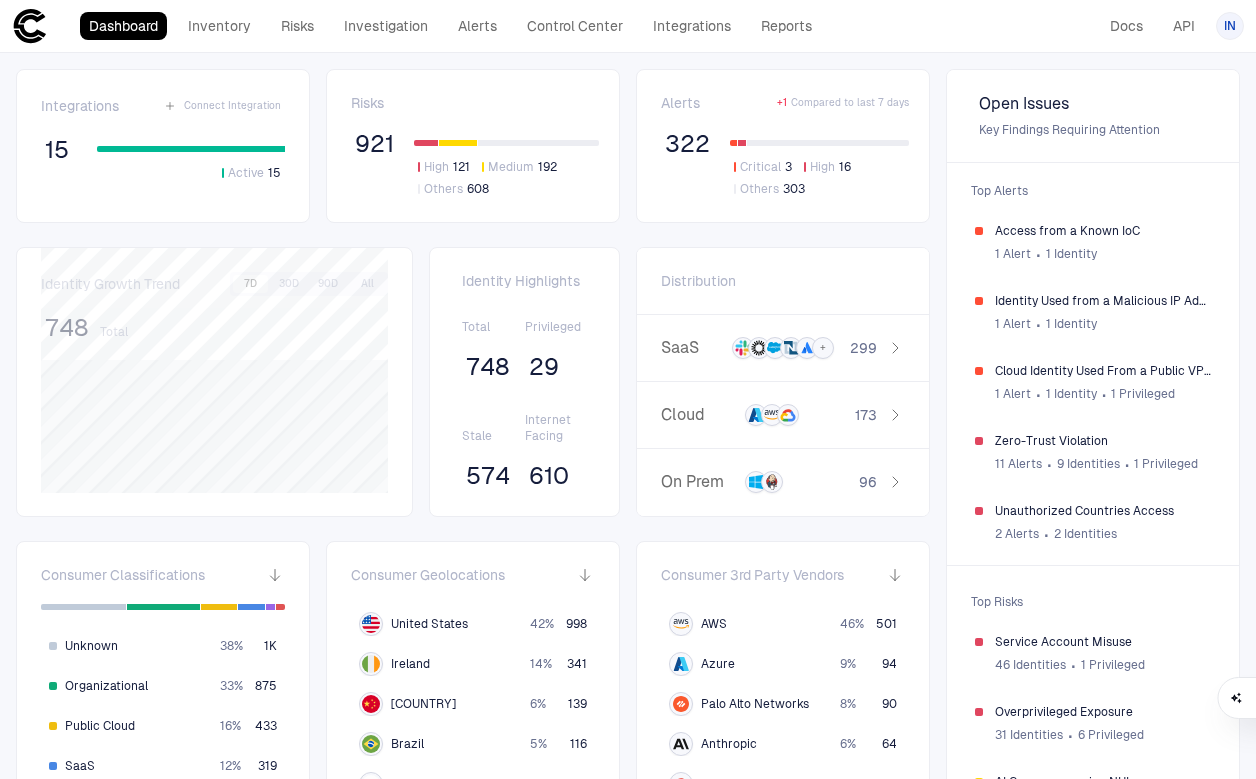click on "High 121 Medium 192 Others 608" at bounding box center (506, 178) 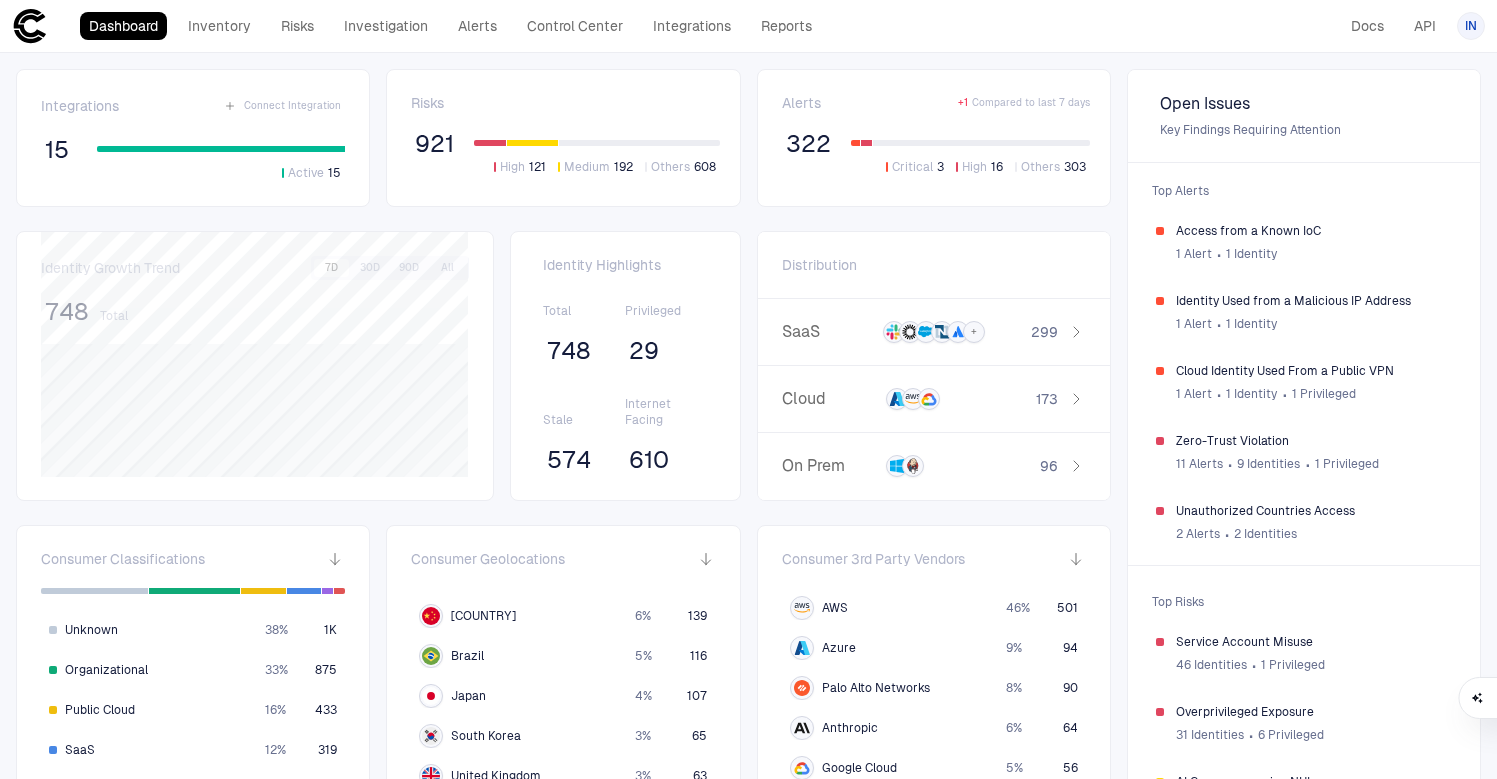 scroll, scrollTop: 135, scrollLeft: 0, axis: vertical 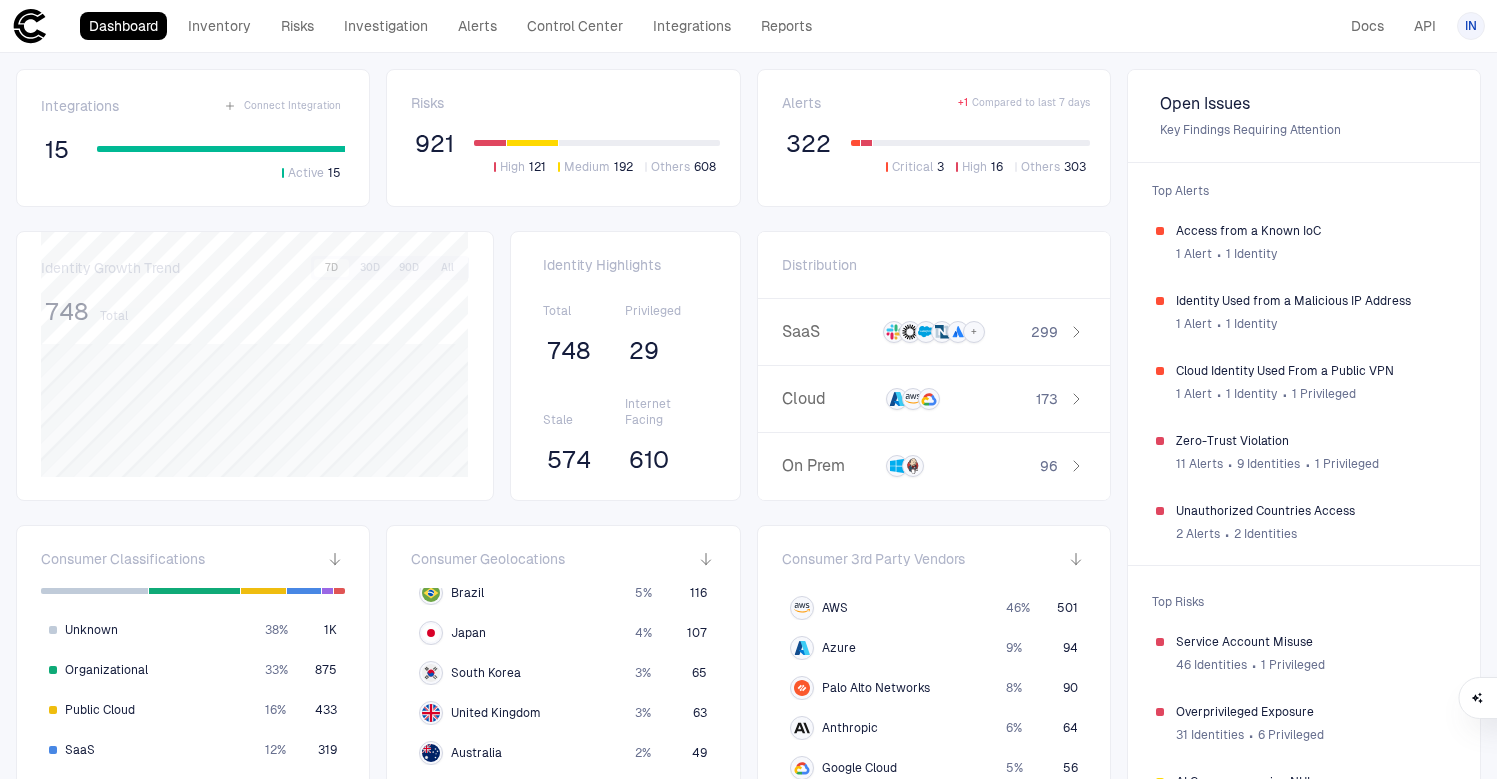 click on "High 121 Medium 192 Others 608" at bounding box center (596, 158) 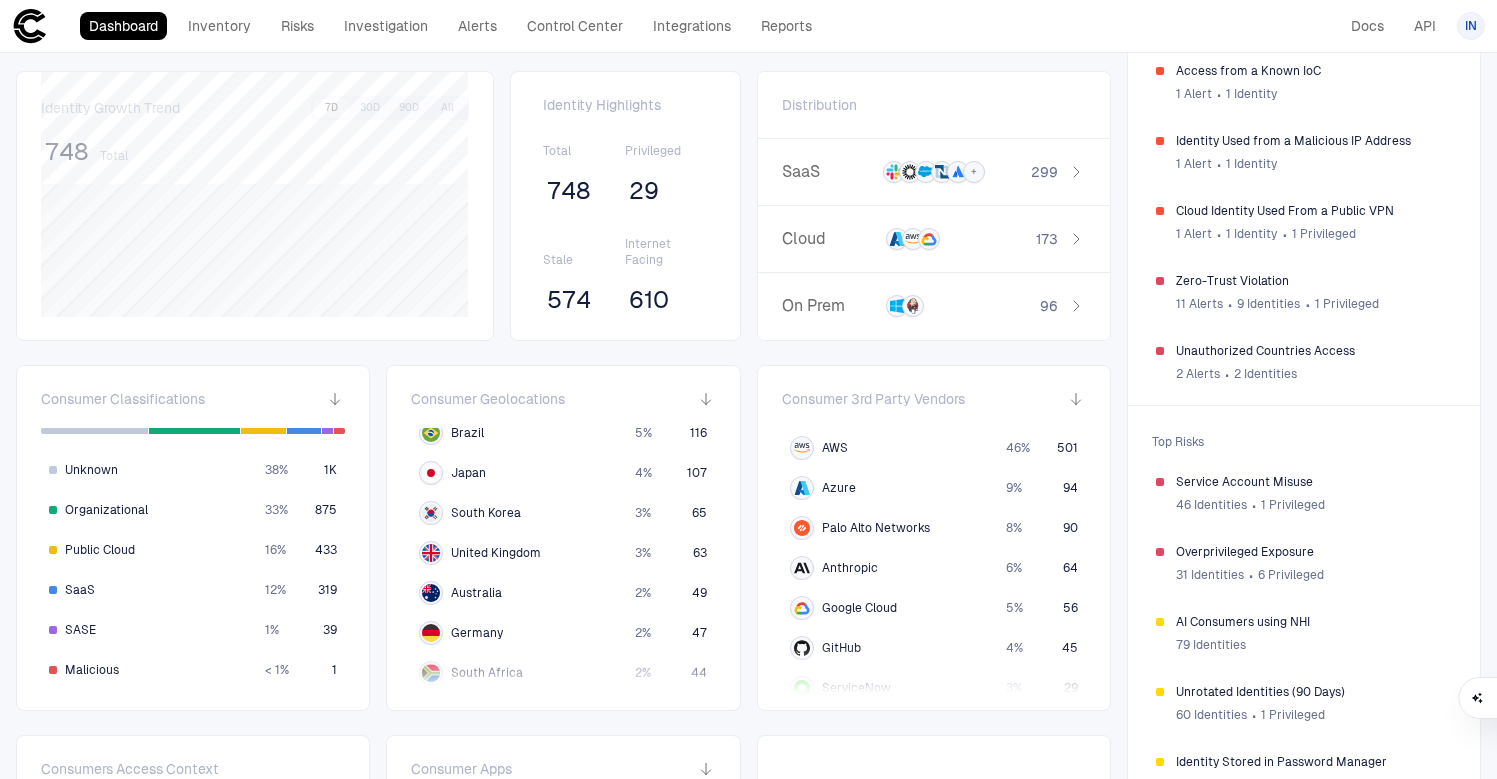 scroll, scrollTop: 235, scrollLeft: 0, axis: vertical 